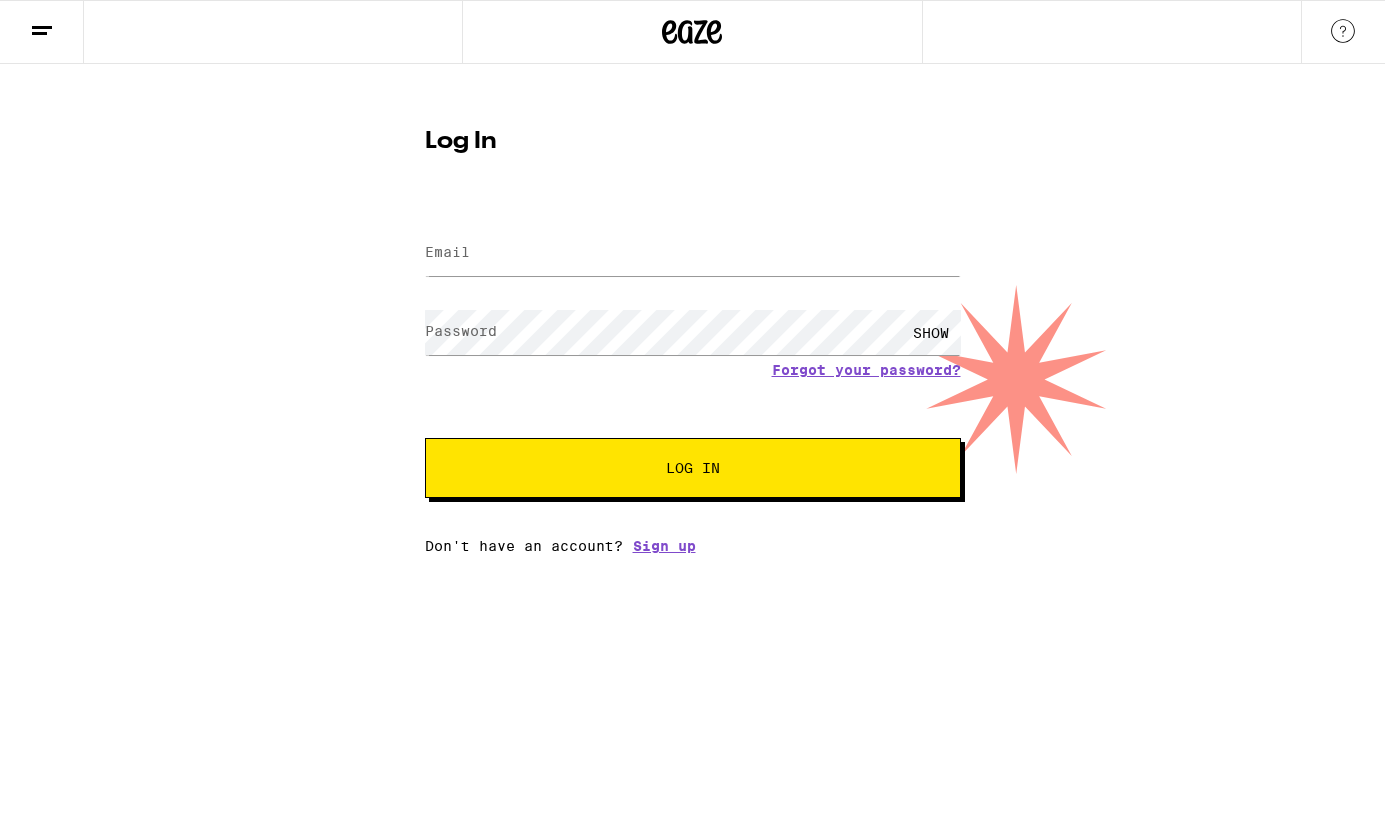 scroll, scrollTop: 0, scrollLeft: 0, axis: both 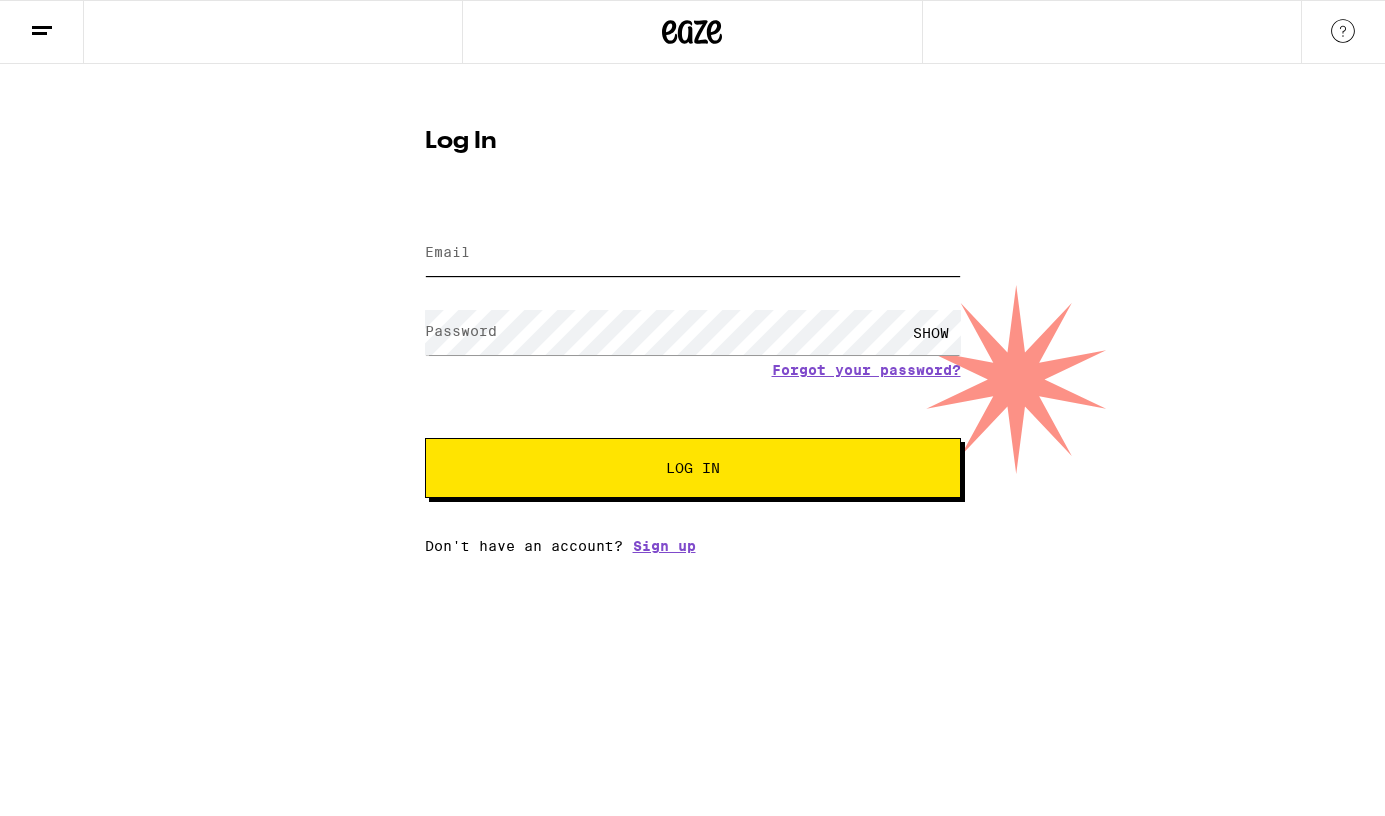 type on "eaze@[EMAIL_DOMAIN].io" 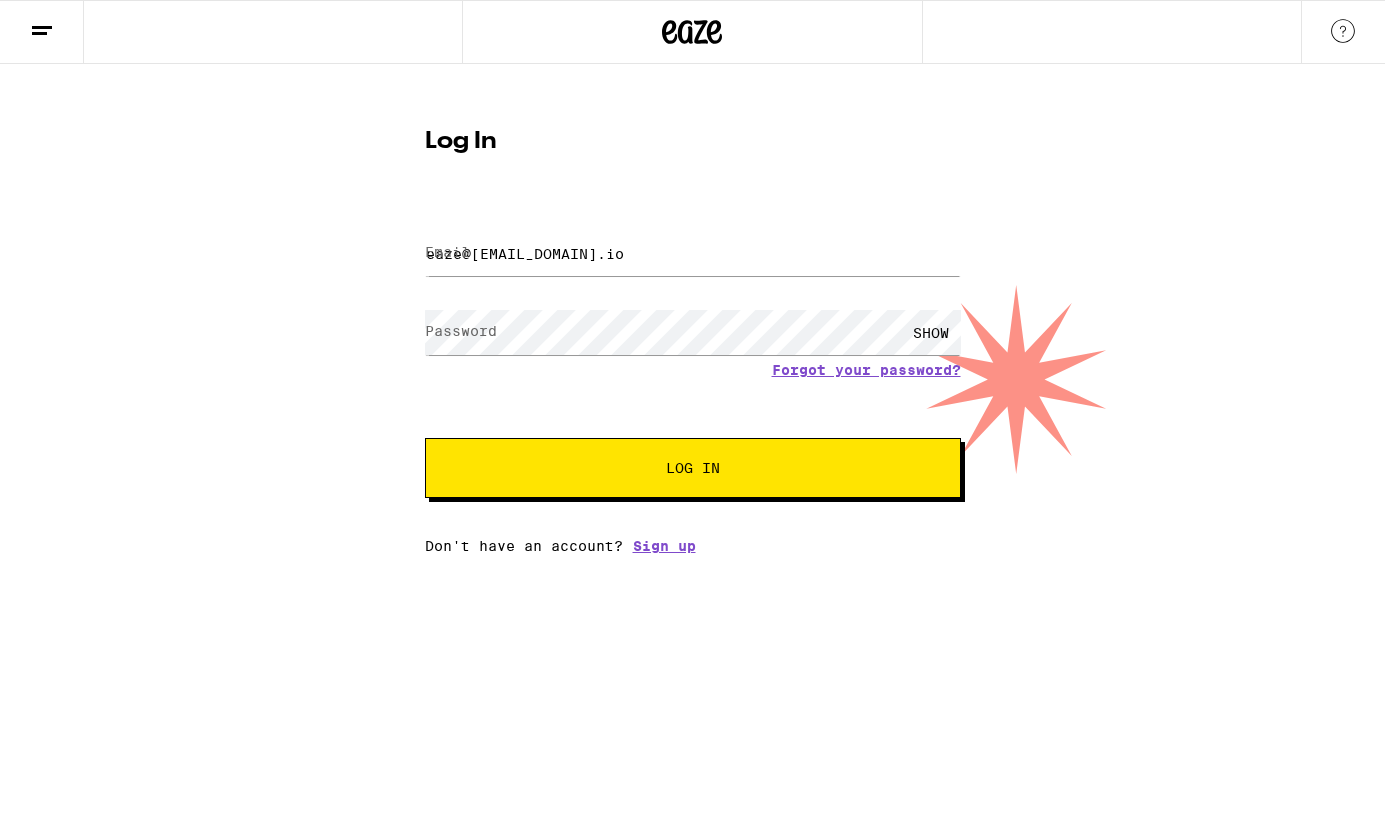 click on "Log In" at bounding box center [693, 468] 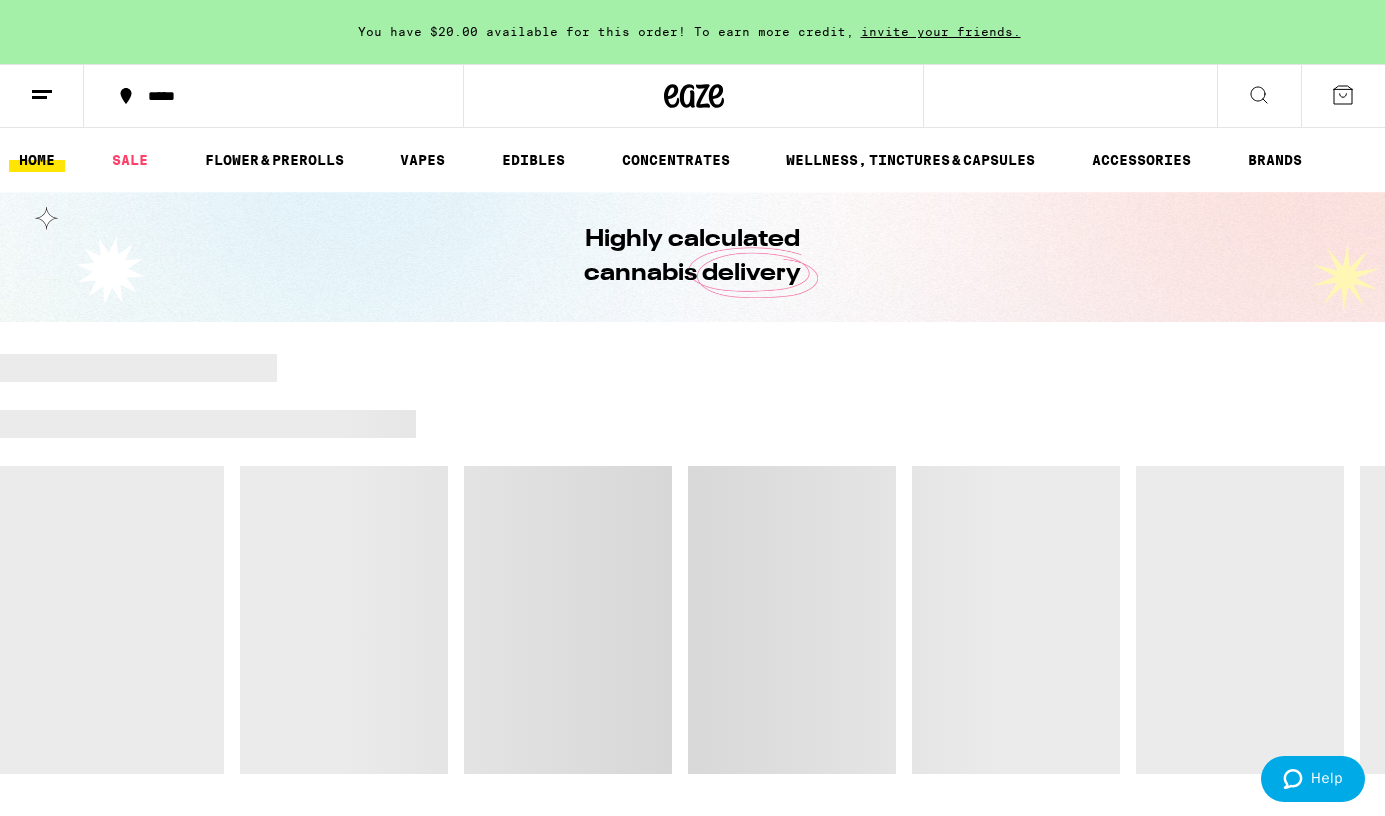 scroll, scrollTop: 0, scrollLeft: 0, axis: both 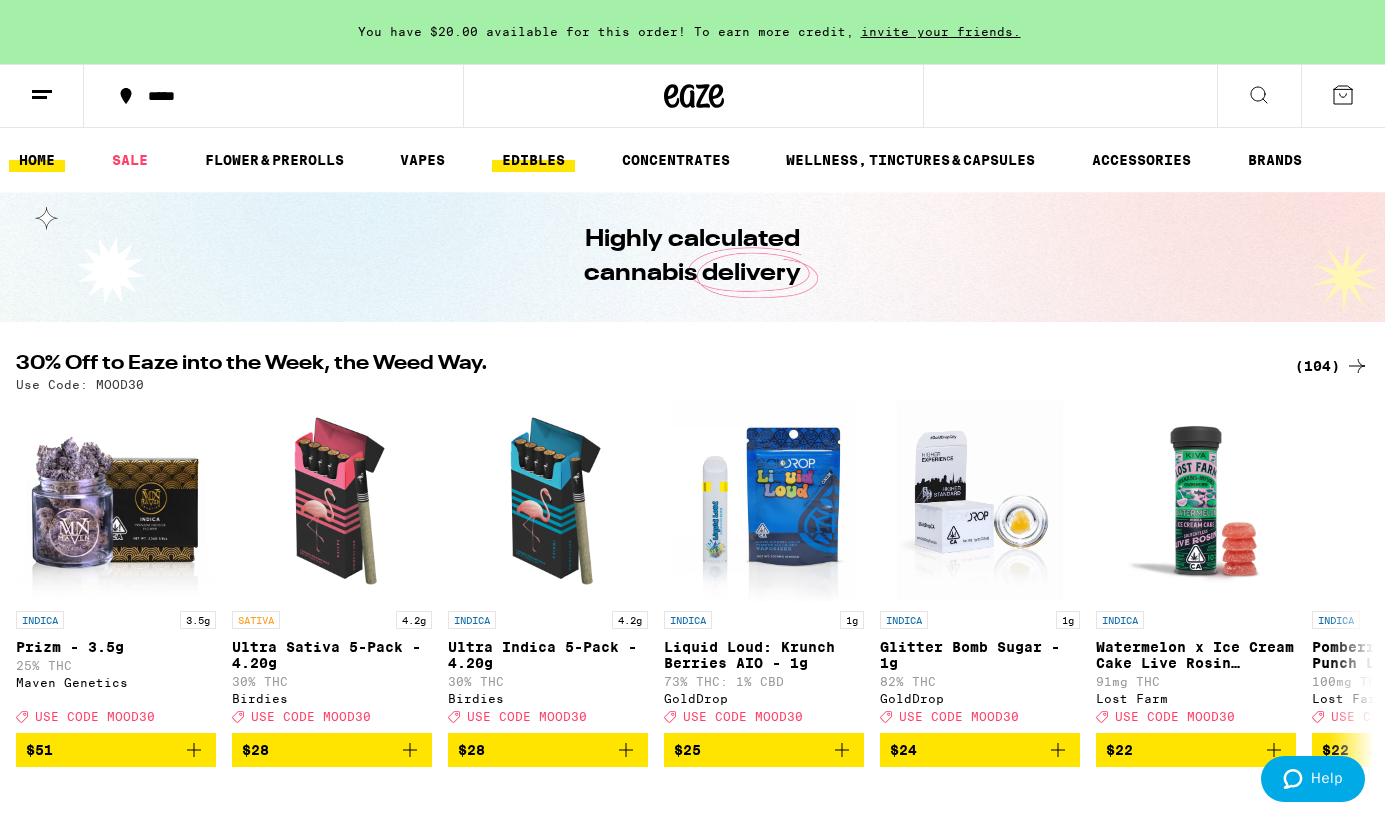 click on "EDIBLES" at bounding box center (533, 160) 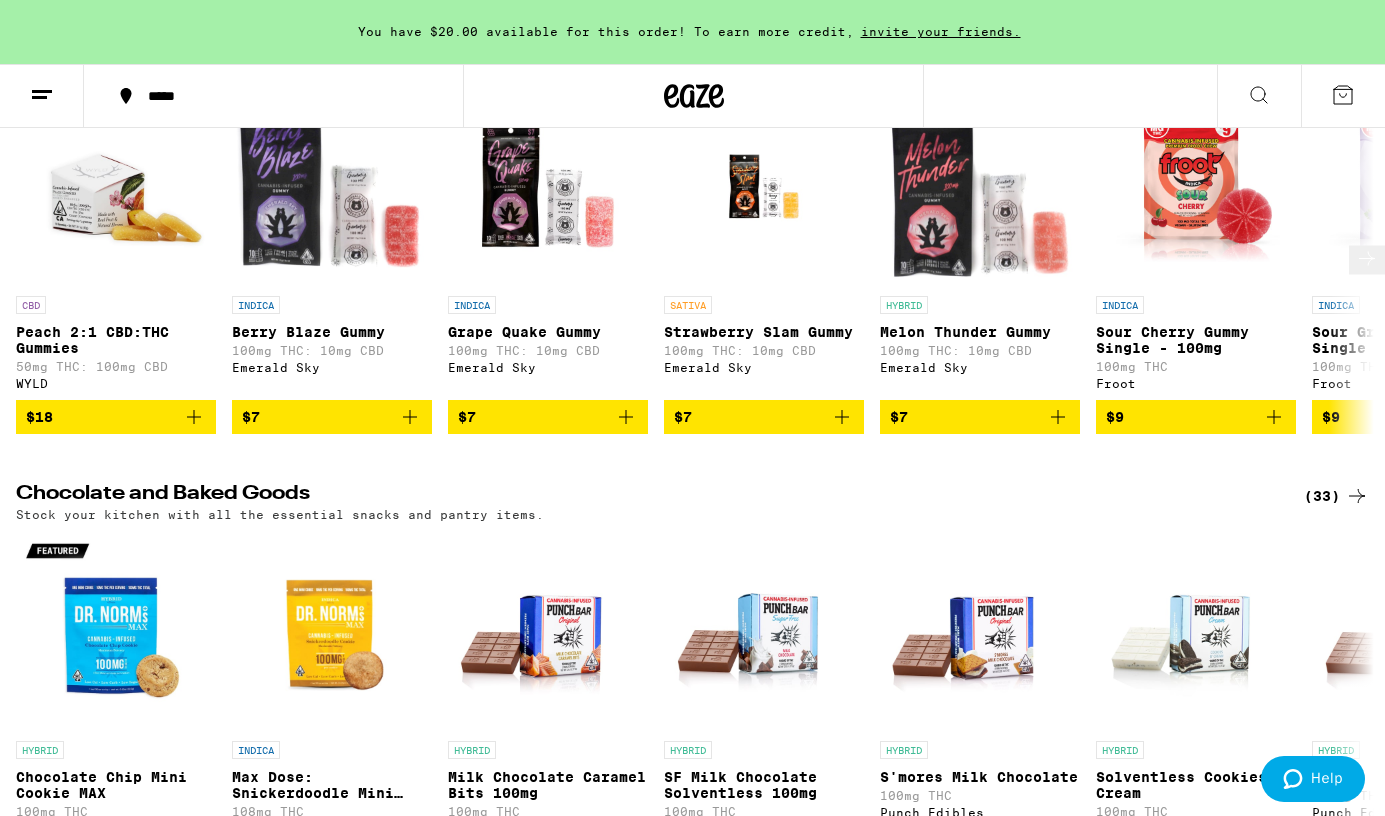 scroll, scrollTop: 265, scrollLeft: 0, axis: vertical 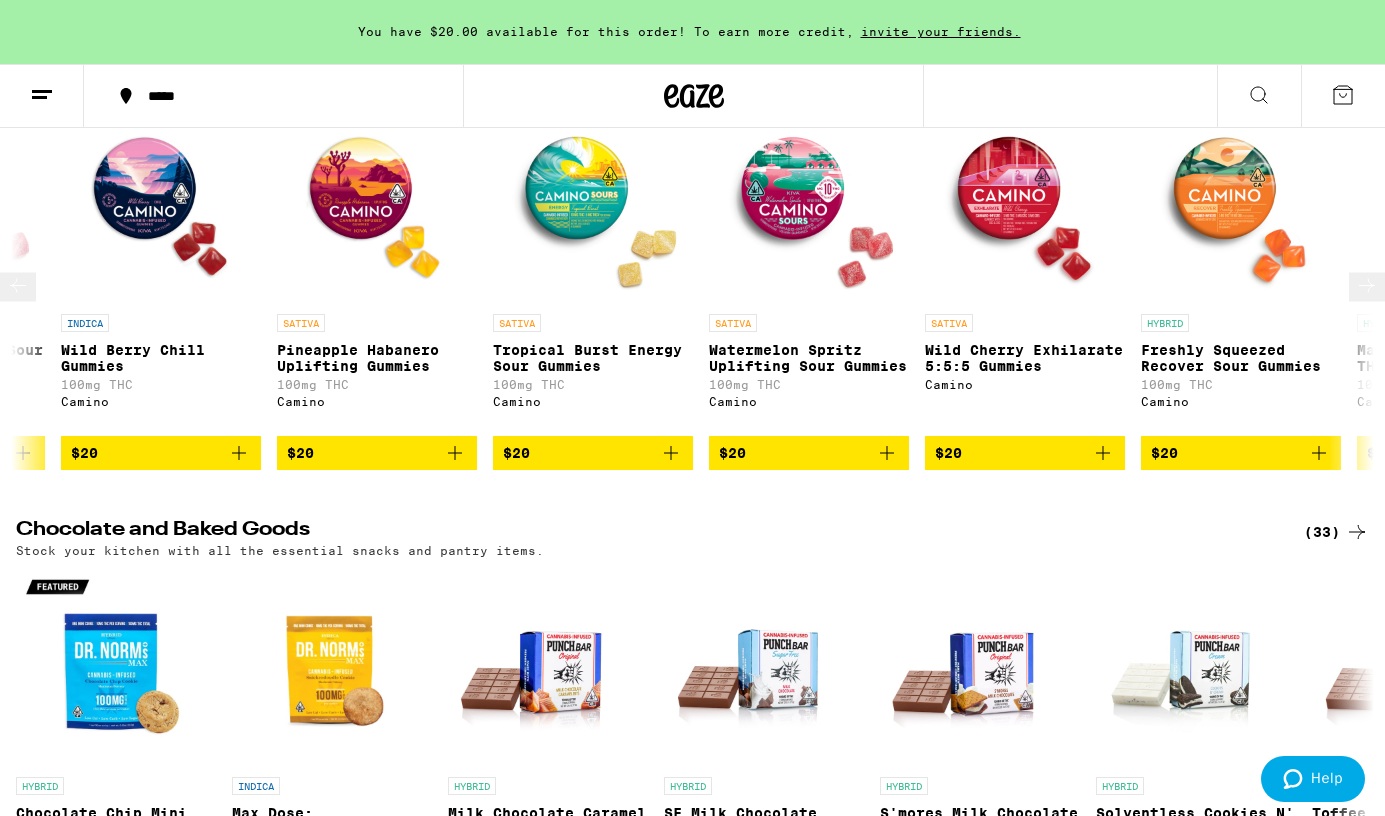 click 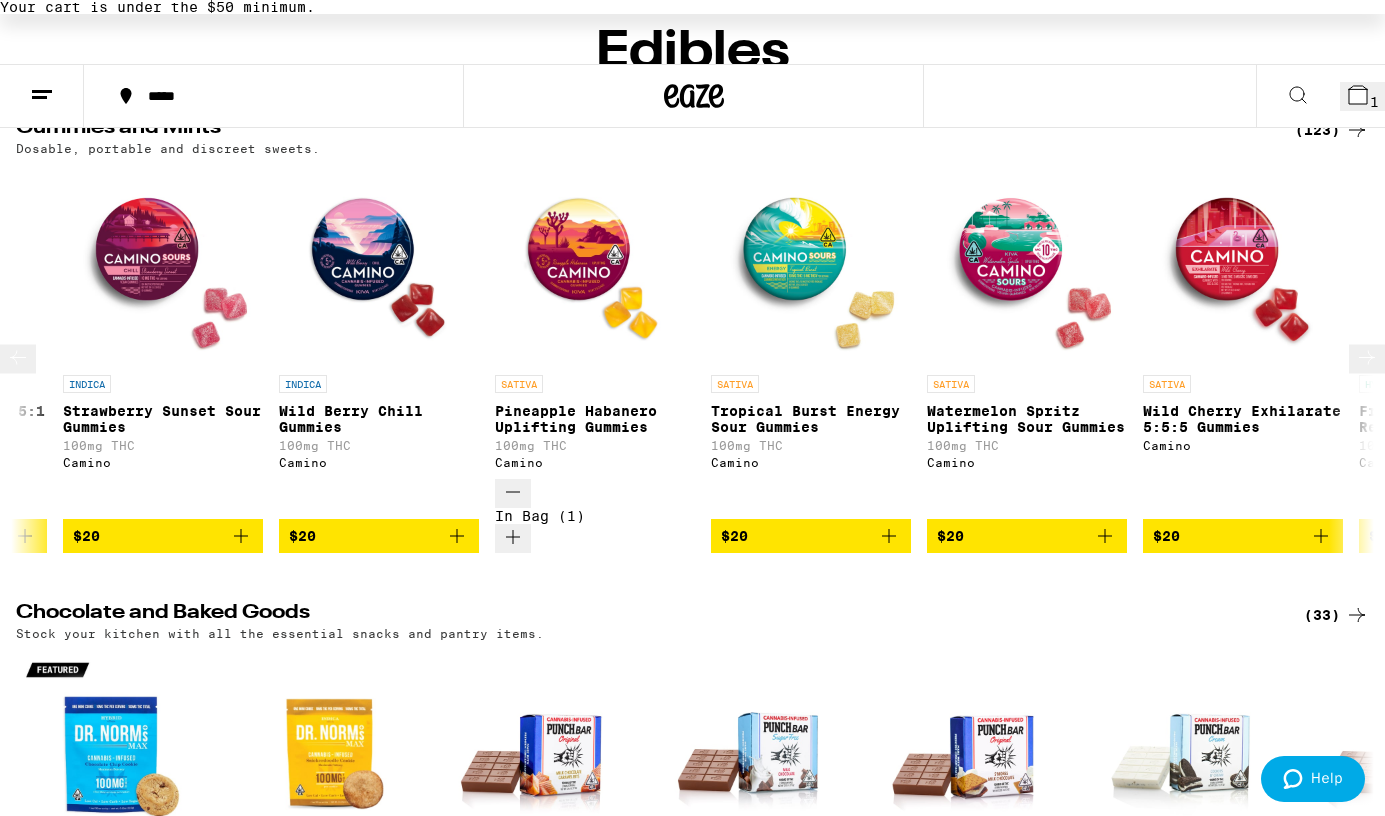 scroll, scrollTop: 0, scrollLeft: 15287, axis: horizontal 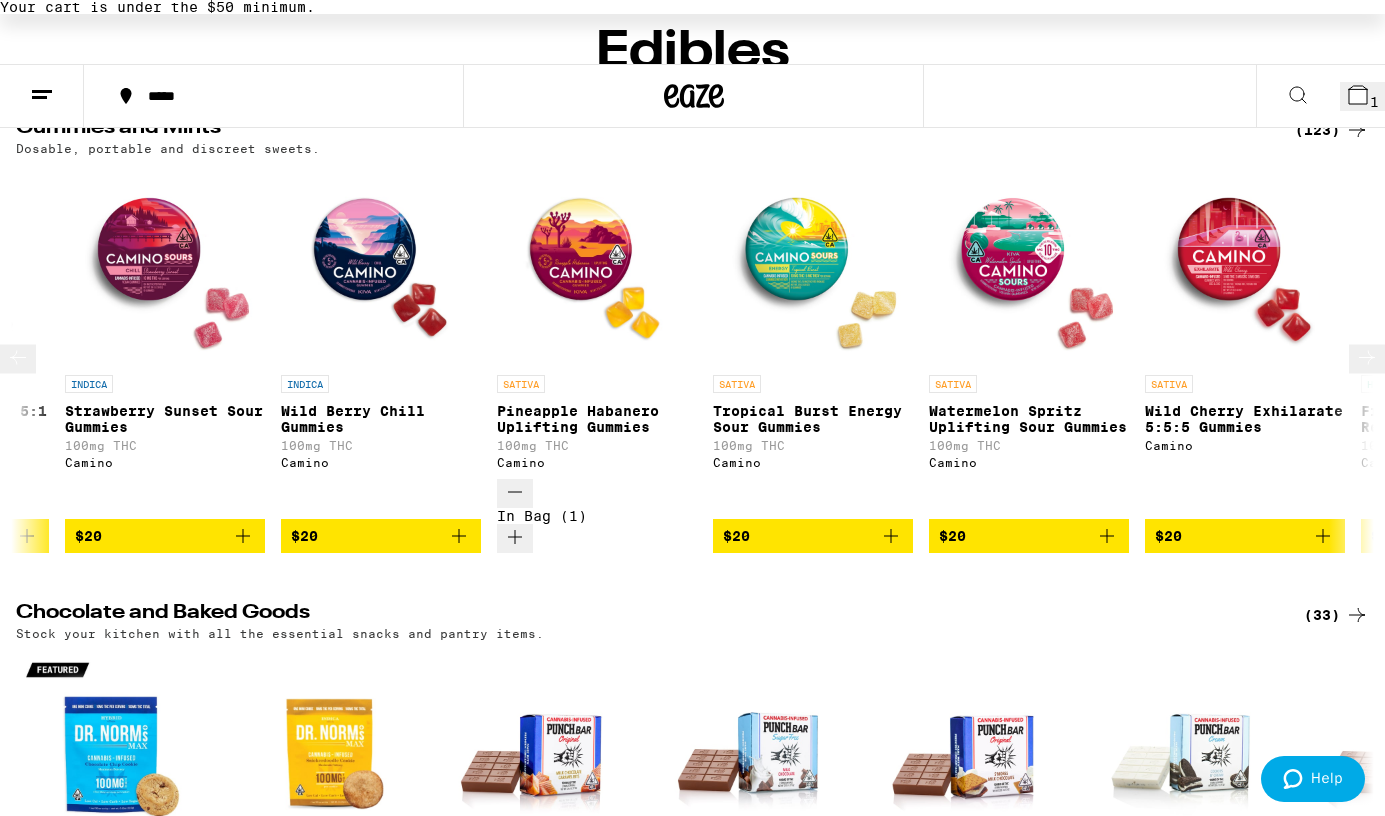click 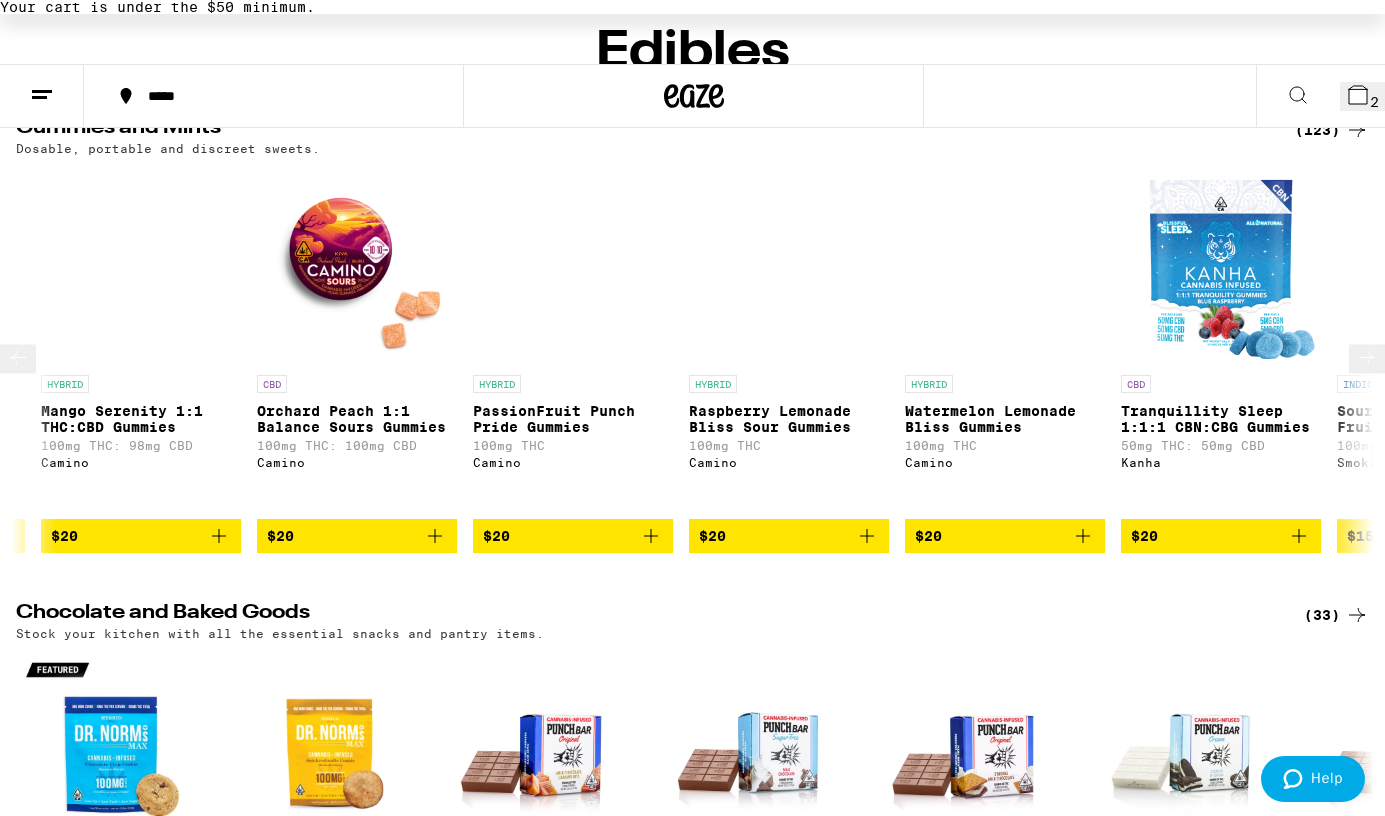 scroll, scrollTop: 0, scrollLeft: 16824, axis: horizontal 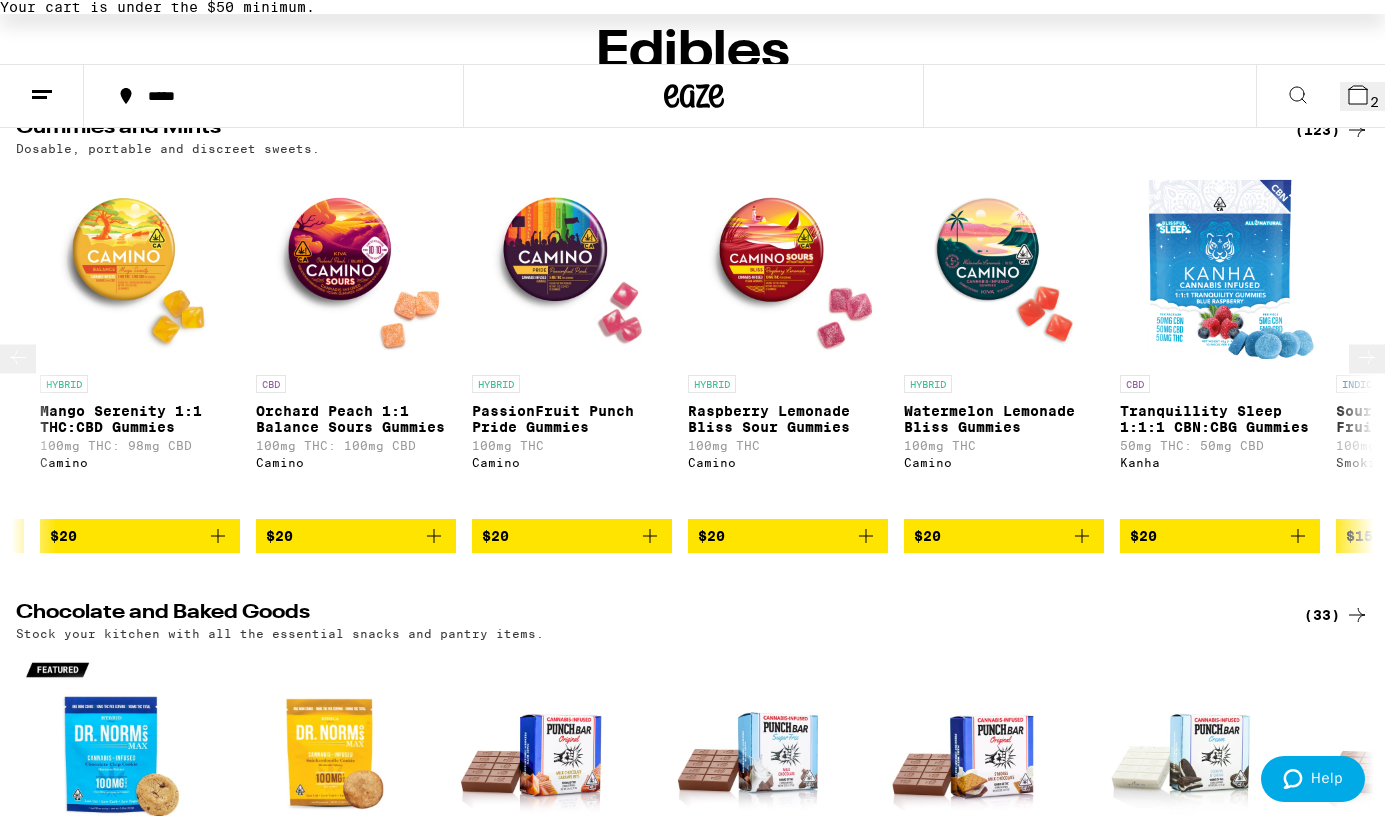 click at bounding box center [140, 265] 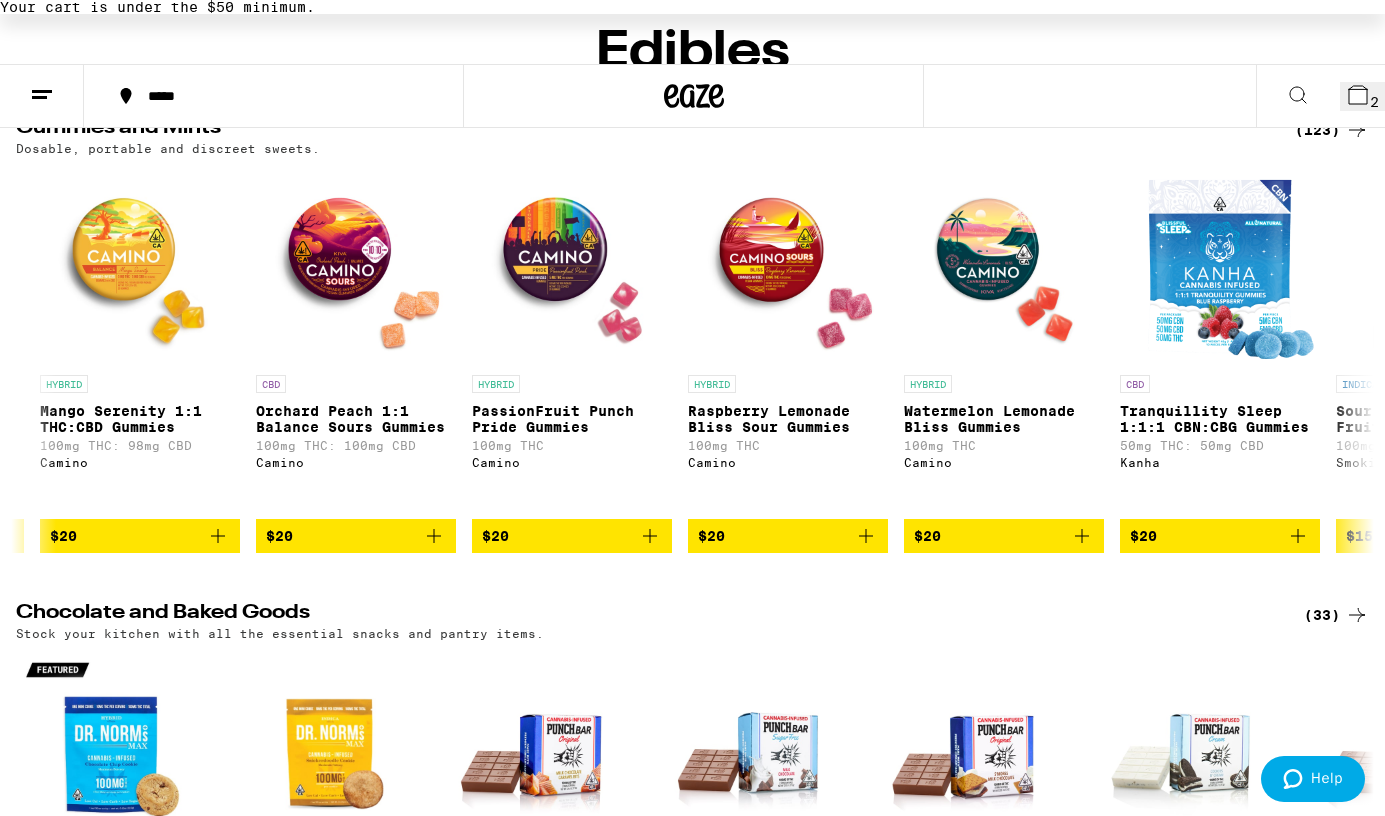 click 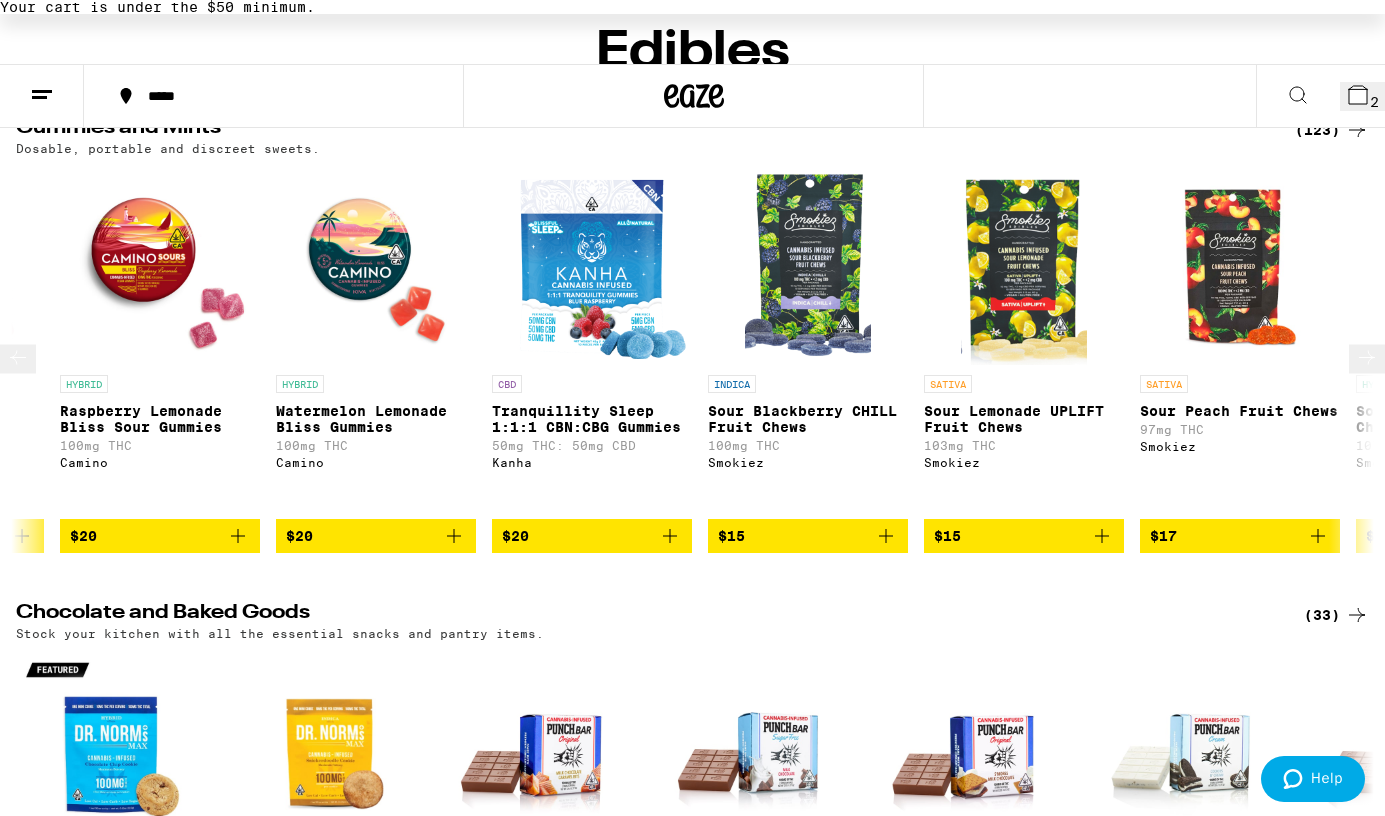 scroll, scrollTop: 0, scrollLeft: 17453, axis: horizontal 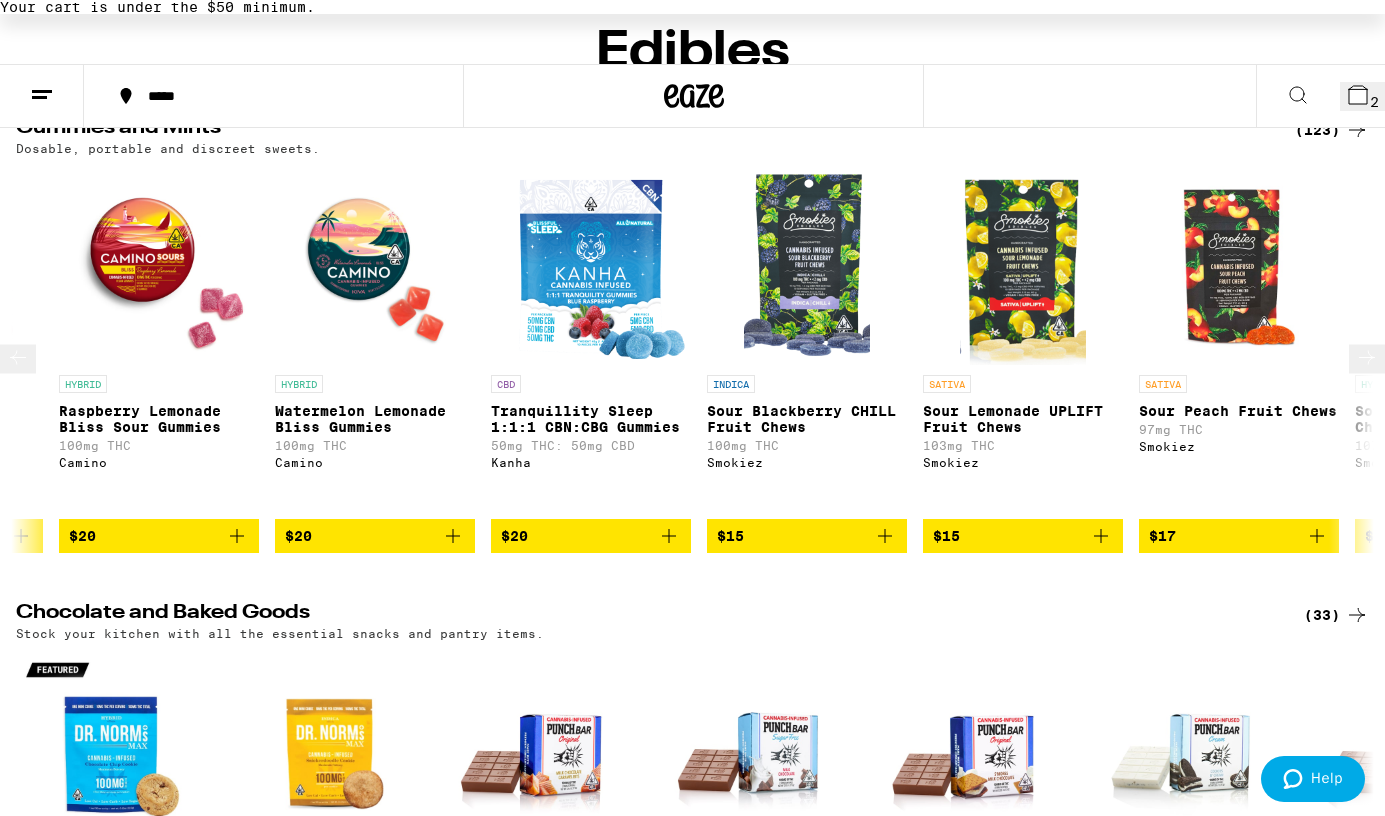 click at bounding box center [375, 265] 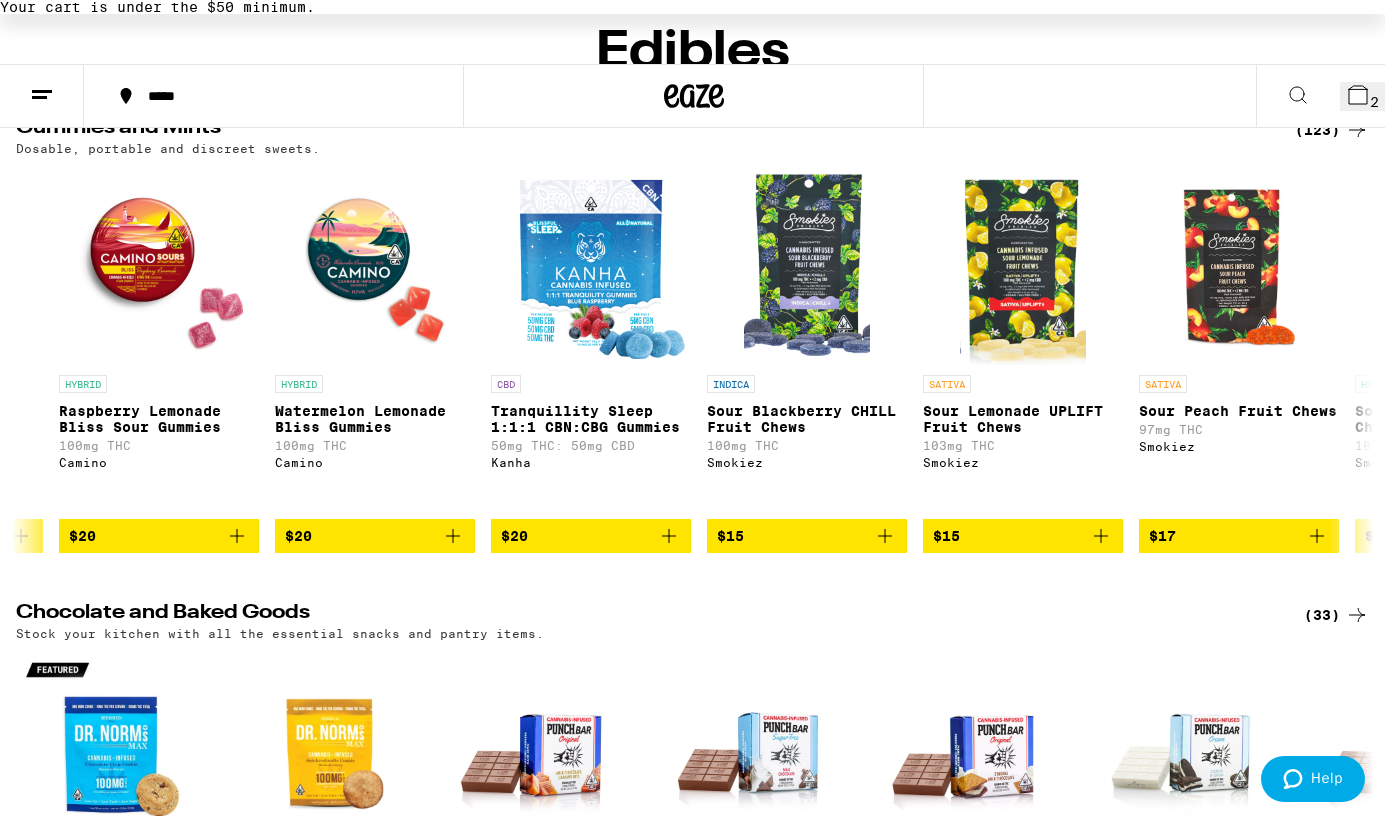 click 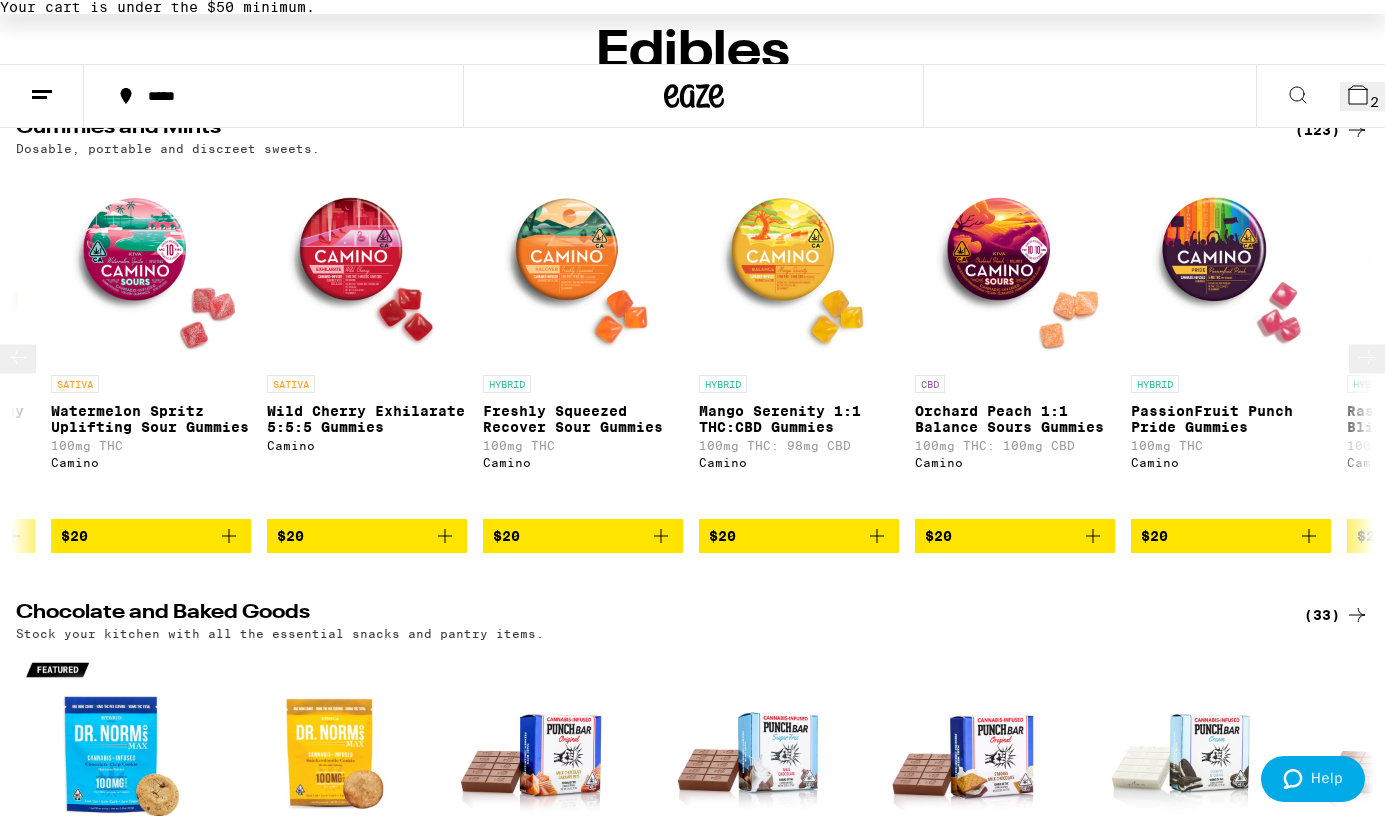 scroll, scrollTop: 0, scrollLeft: 16125, axis: horizontal 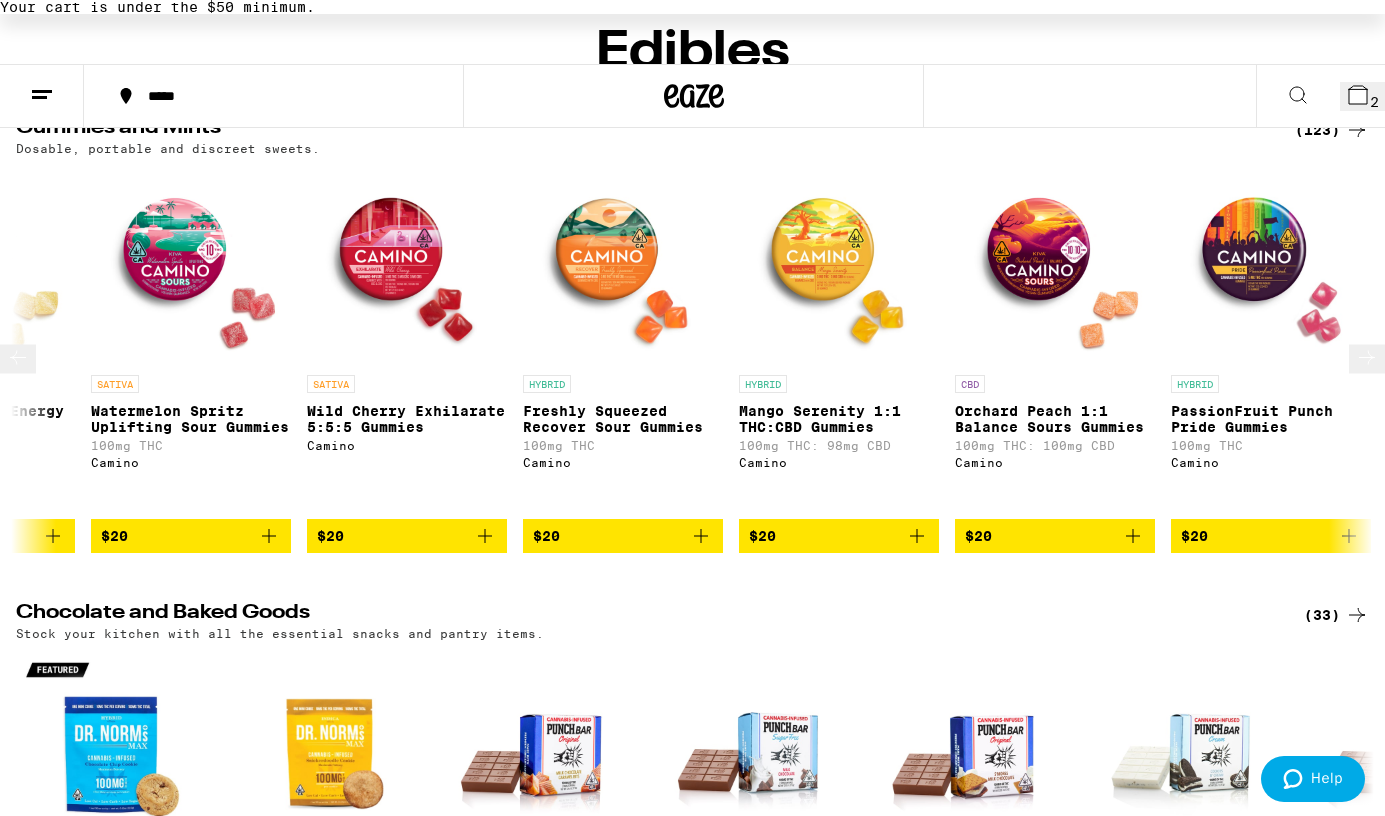 click at bounding box center (623, 265) 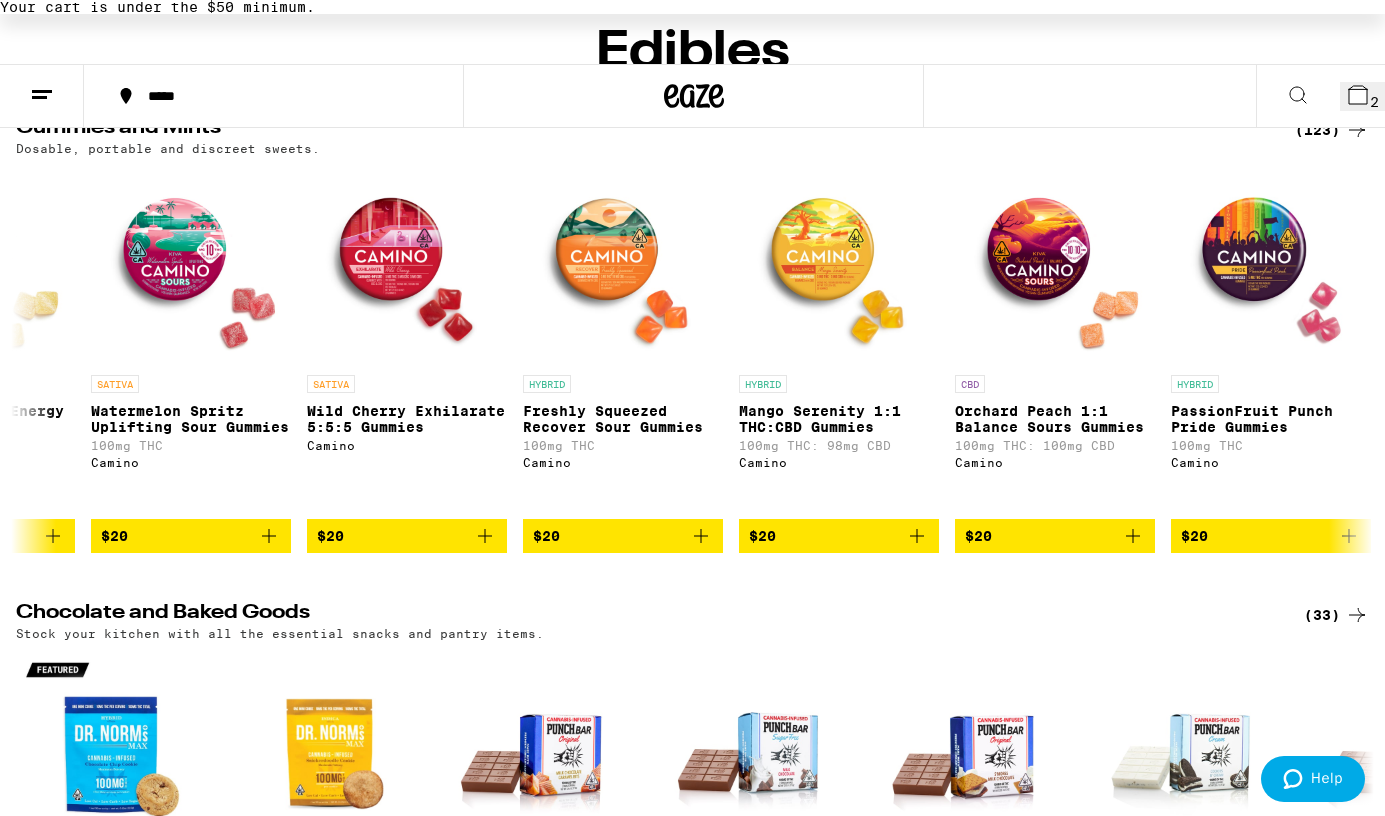 click 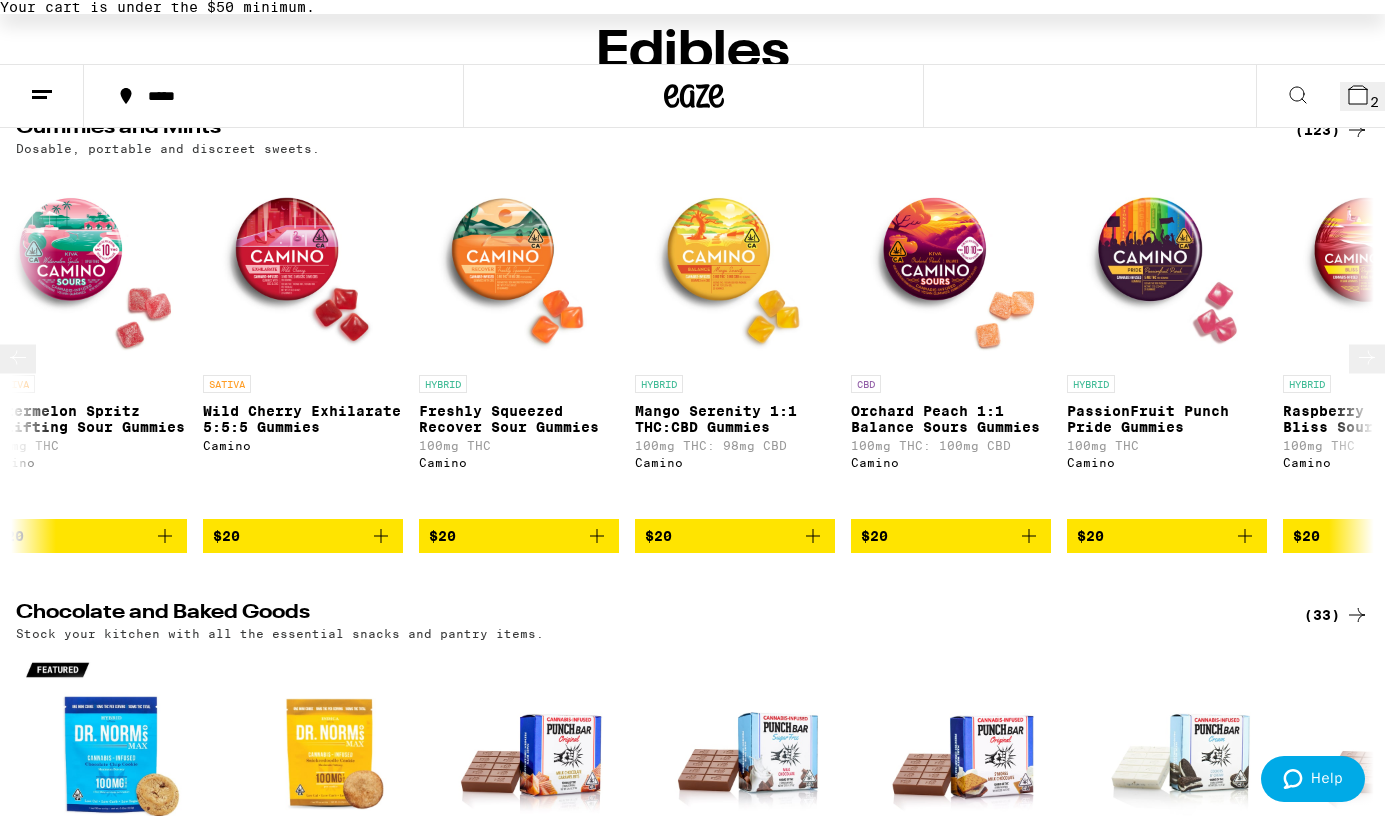 scroll, scrollTop: 0, scrollLeft: 16234, axis: horizontal 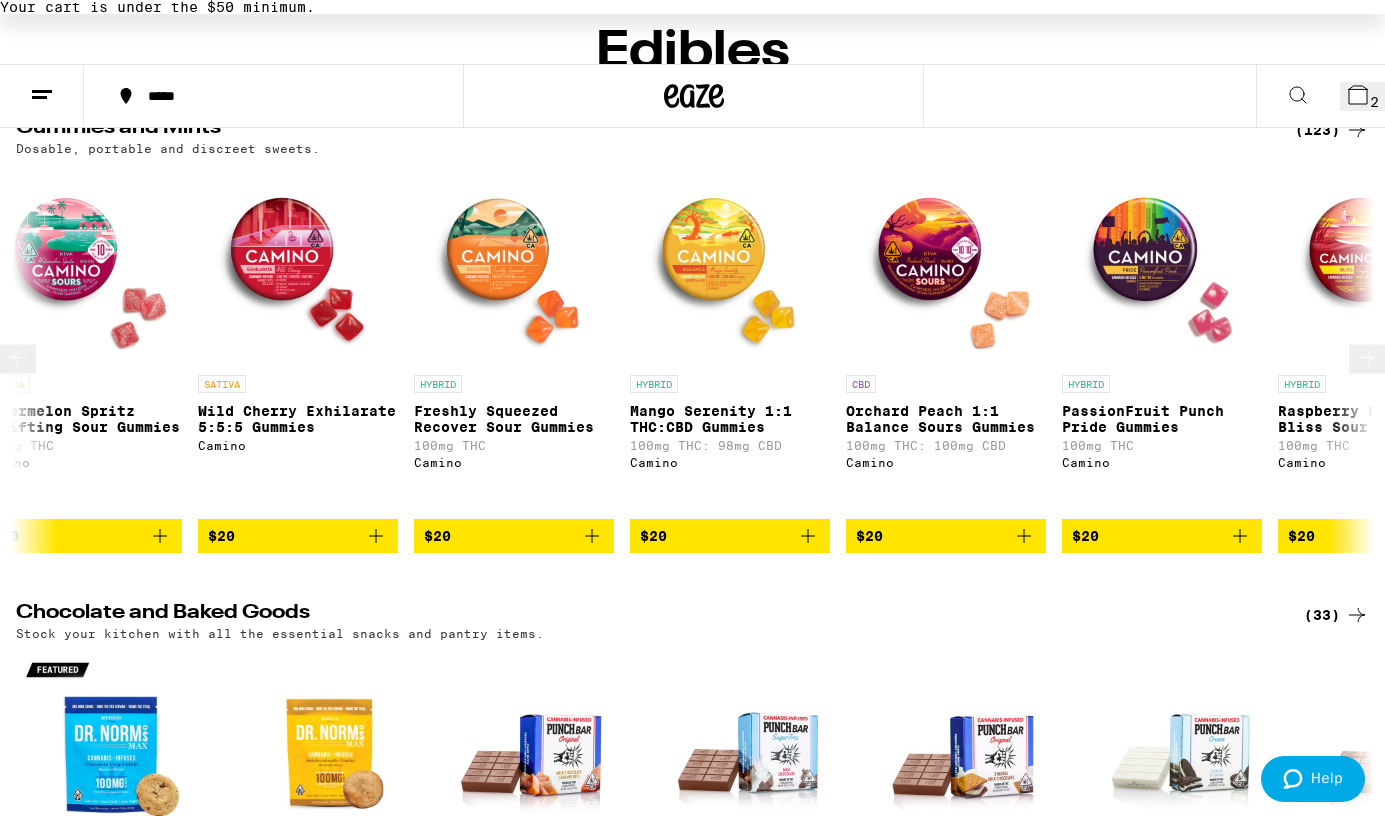 click at bounding box center [946, 265] 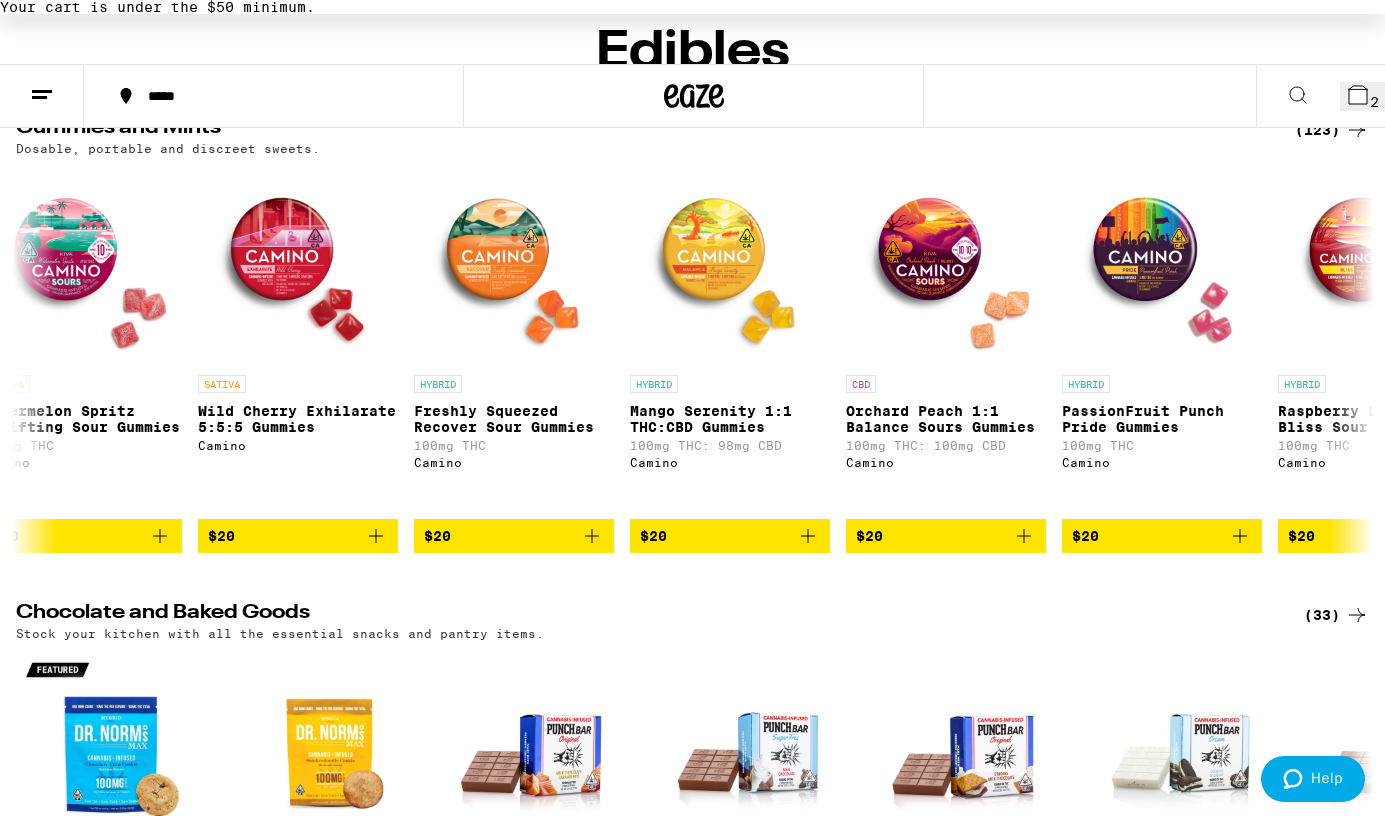 click 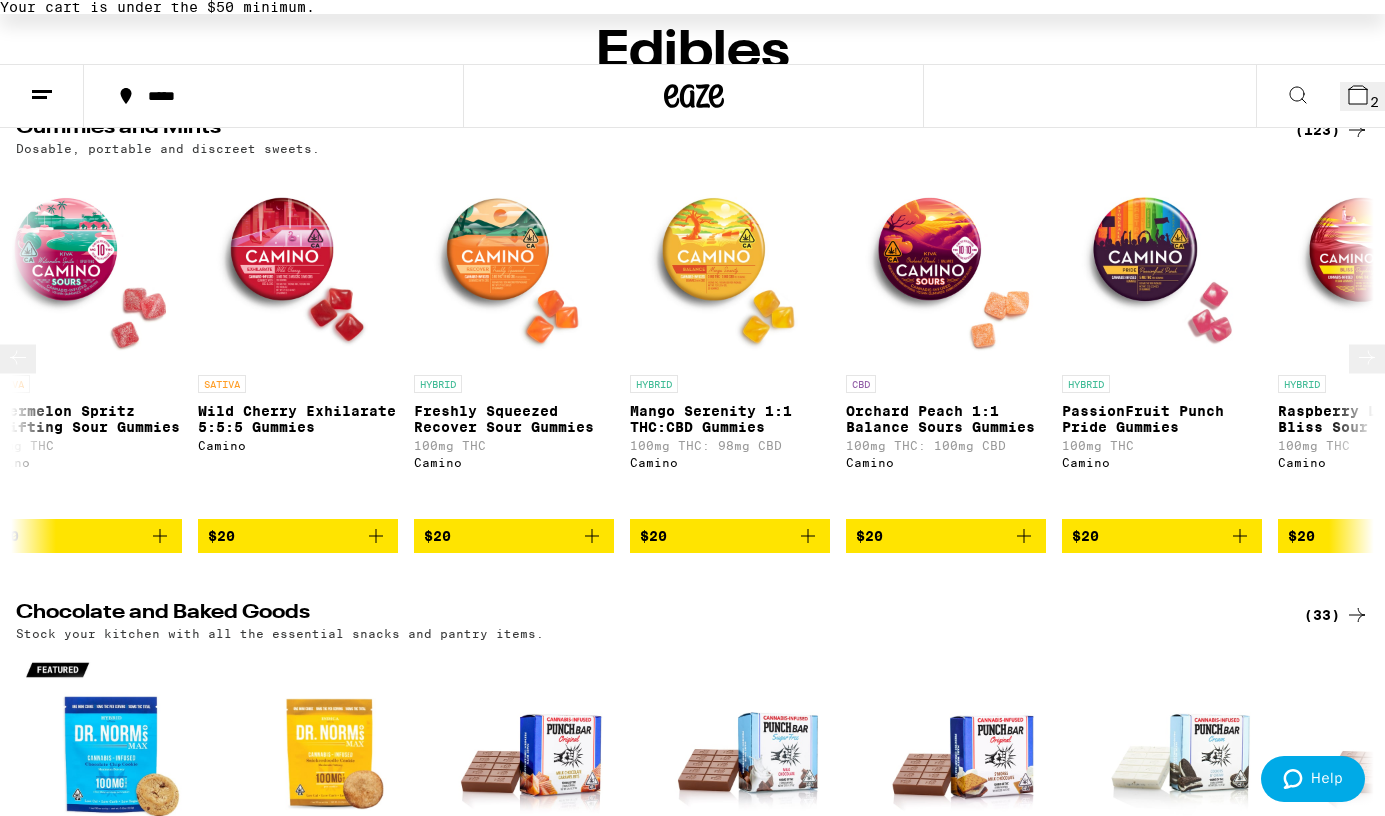 click at bounding box center [1162, 265] 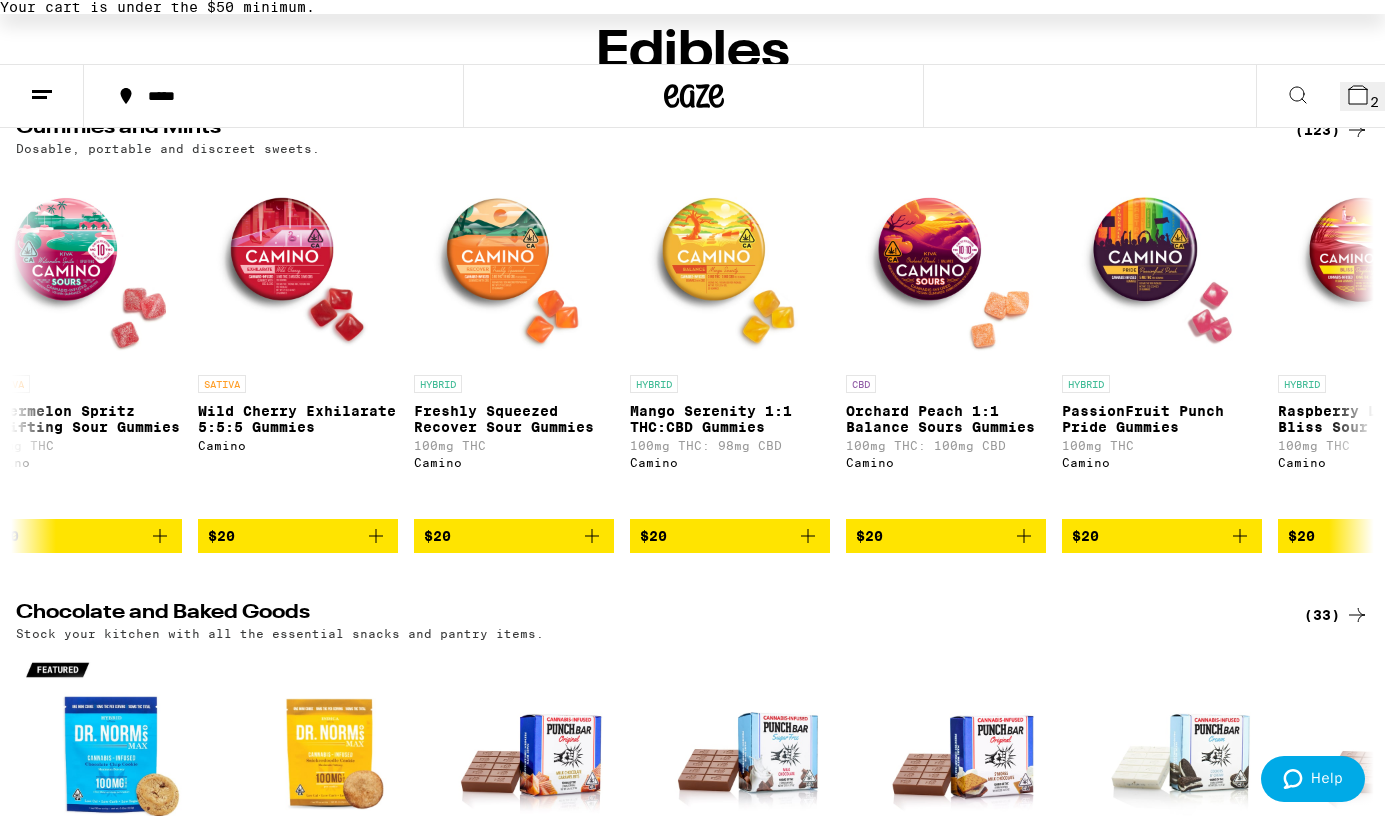 click 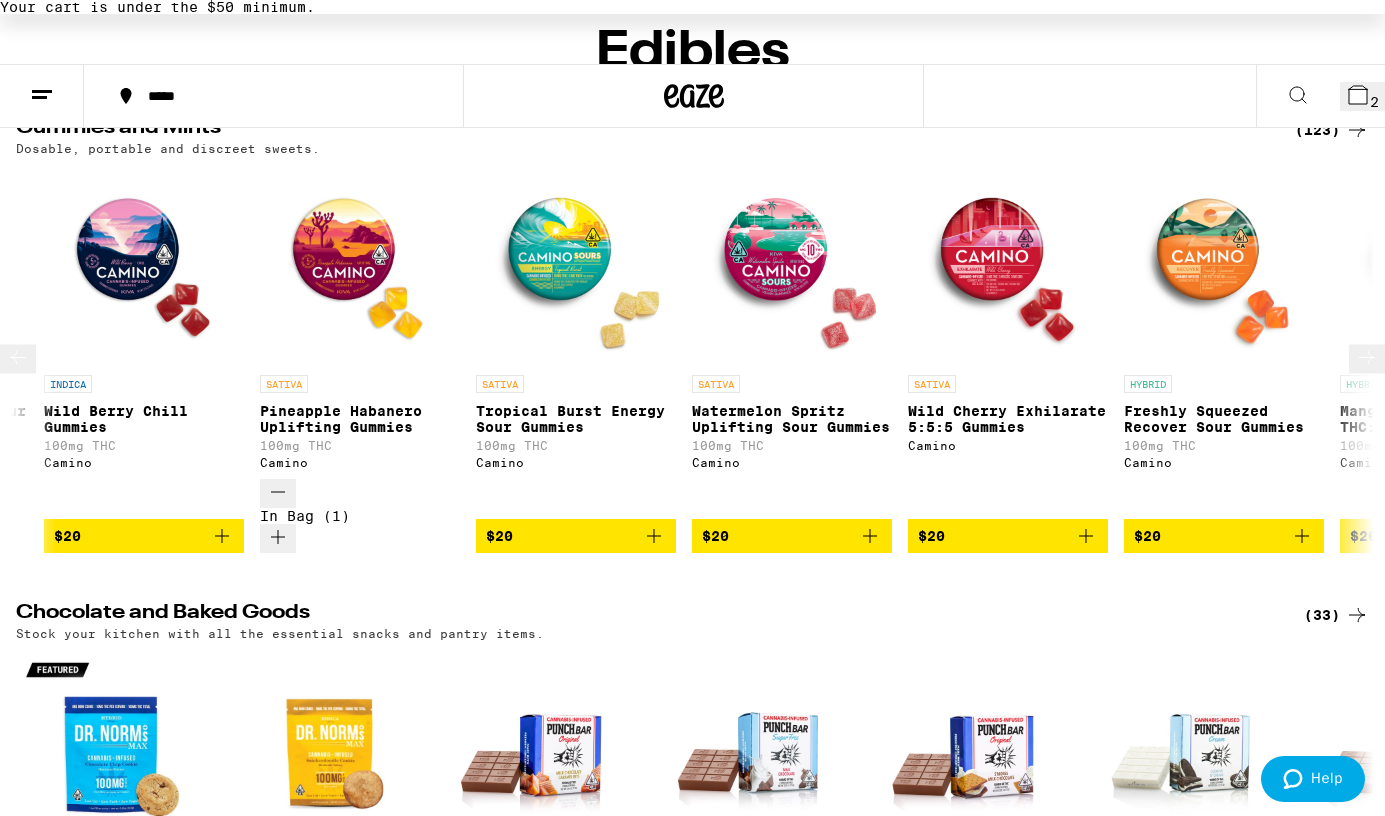 scroll, scrollTop: 0, scrollLeft: 15454, axis: horizontal 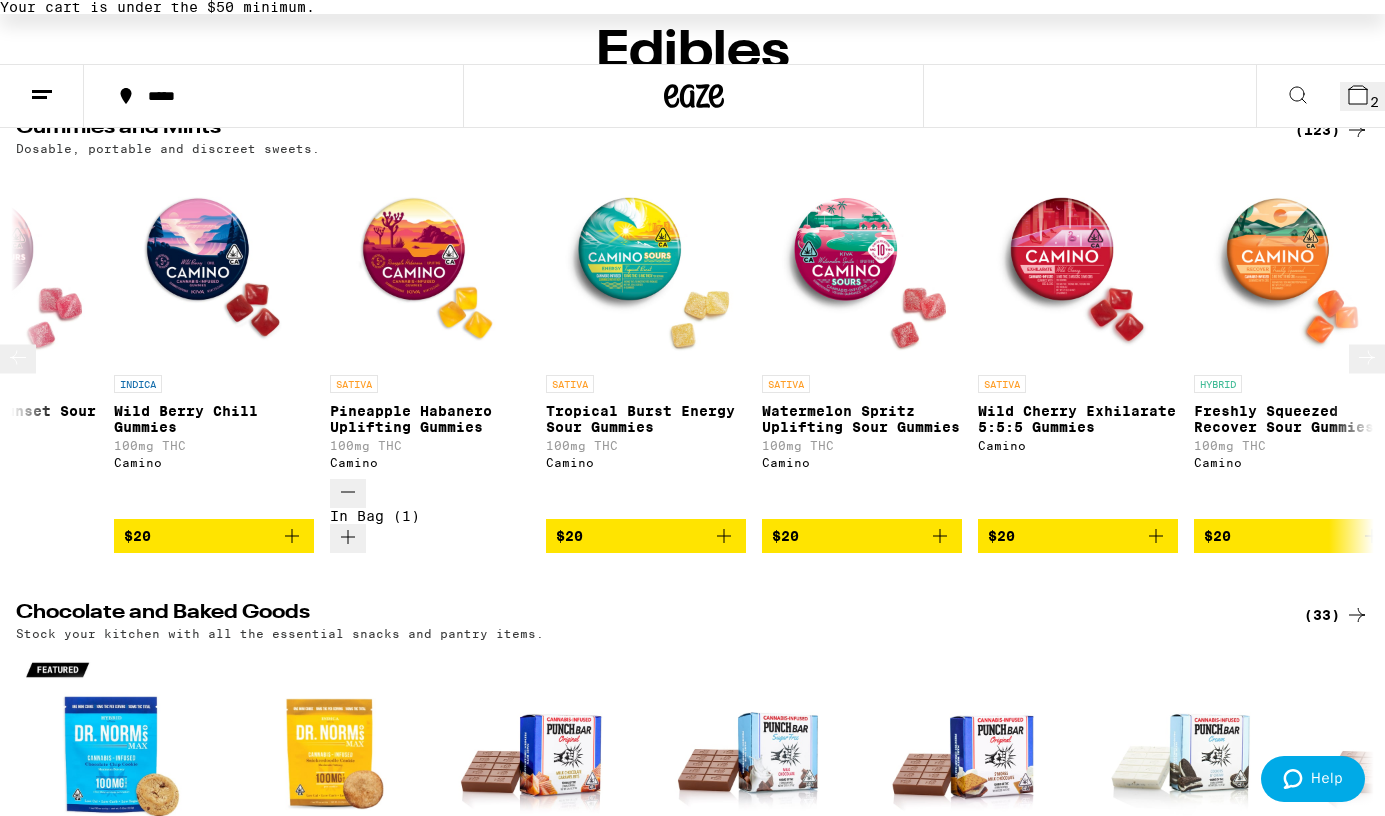 click at bounding box center [646, 265] 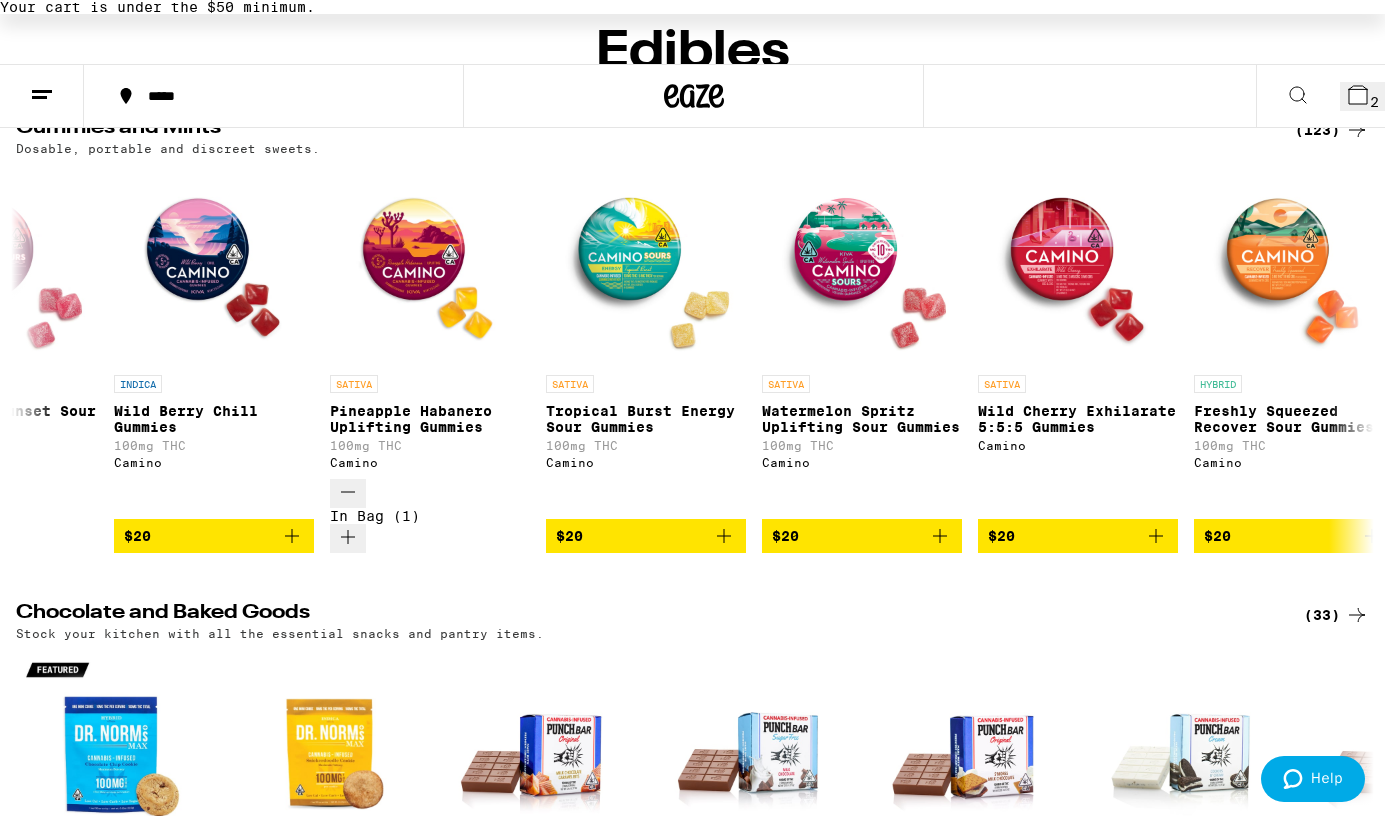 click 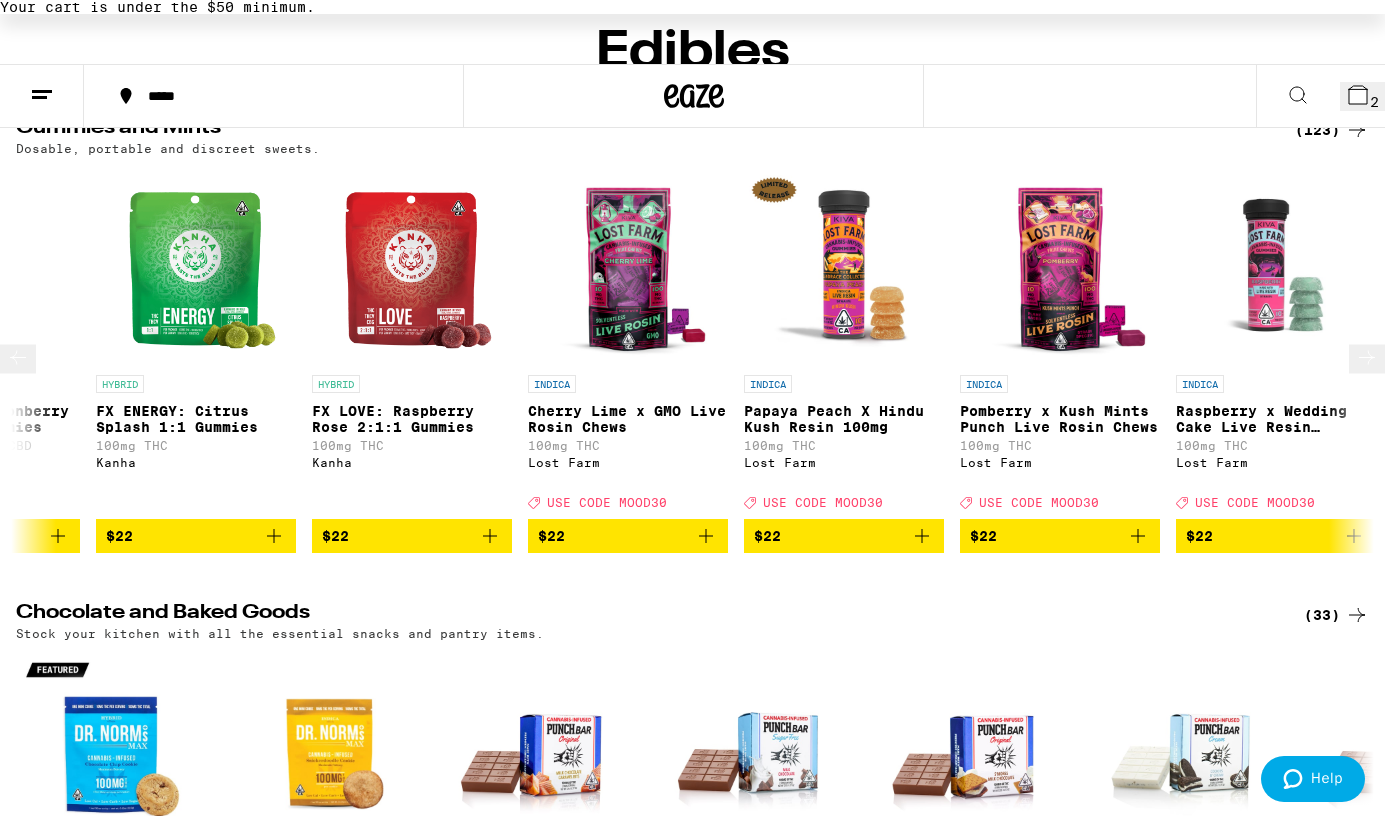 scroll, scrollTop: 0, scrollLeft: 22821, axis: horizontal 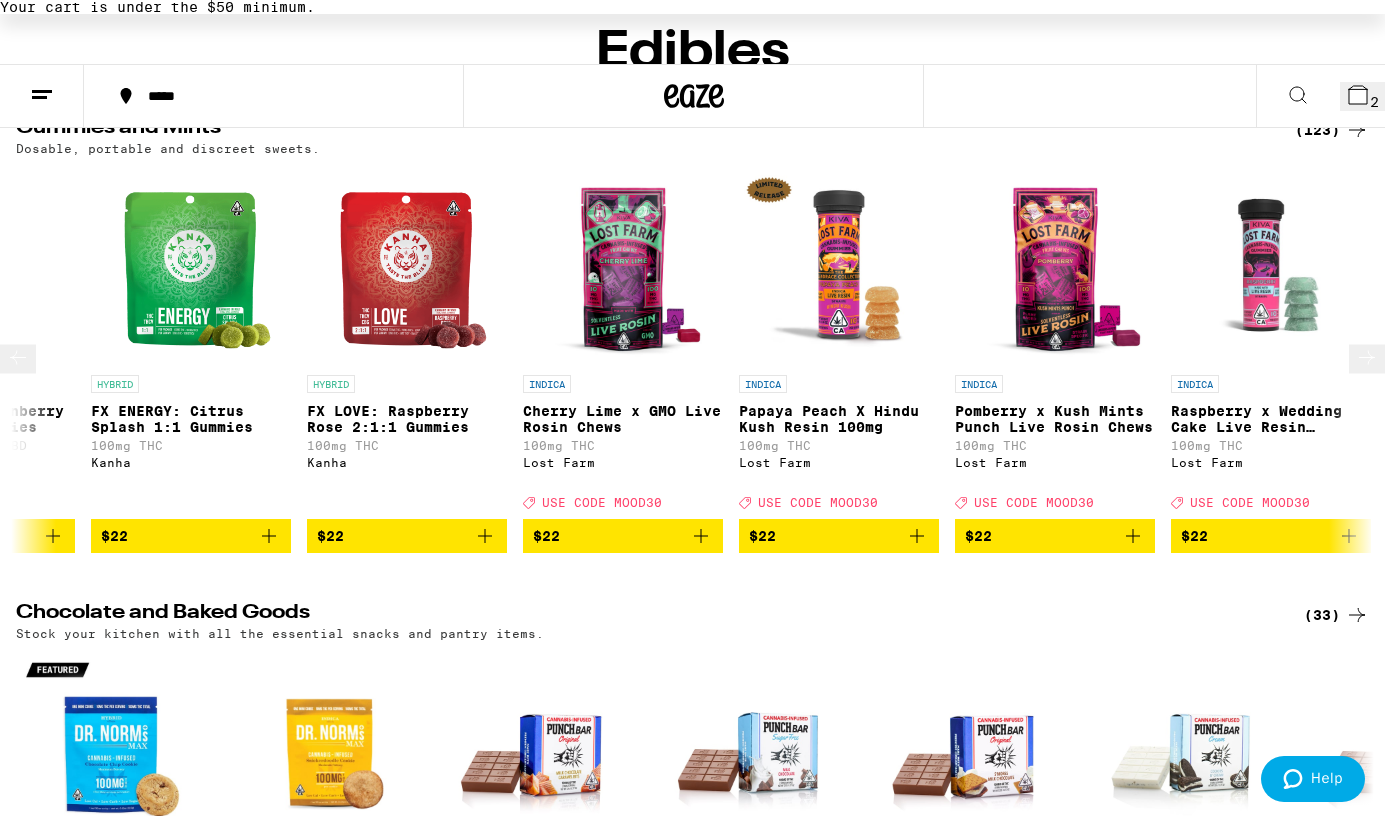 click 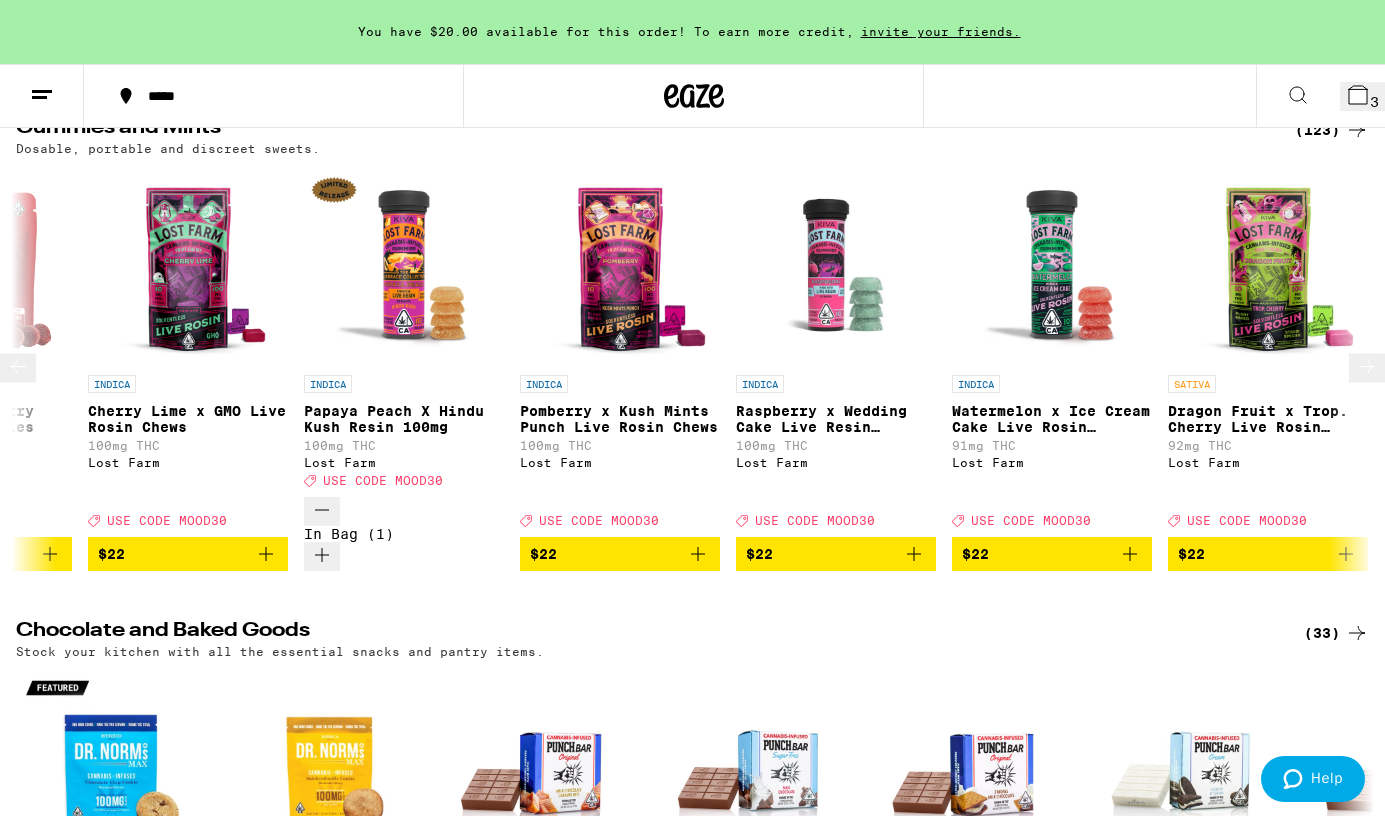 scroll, scrollTop: 0, scrollLeft: 23304, axis: horizontal 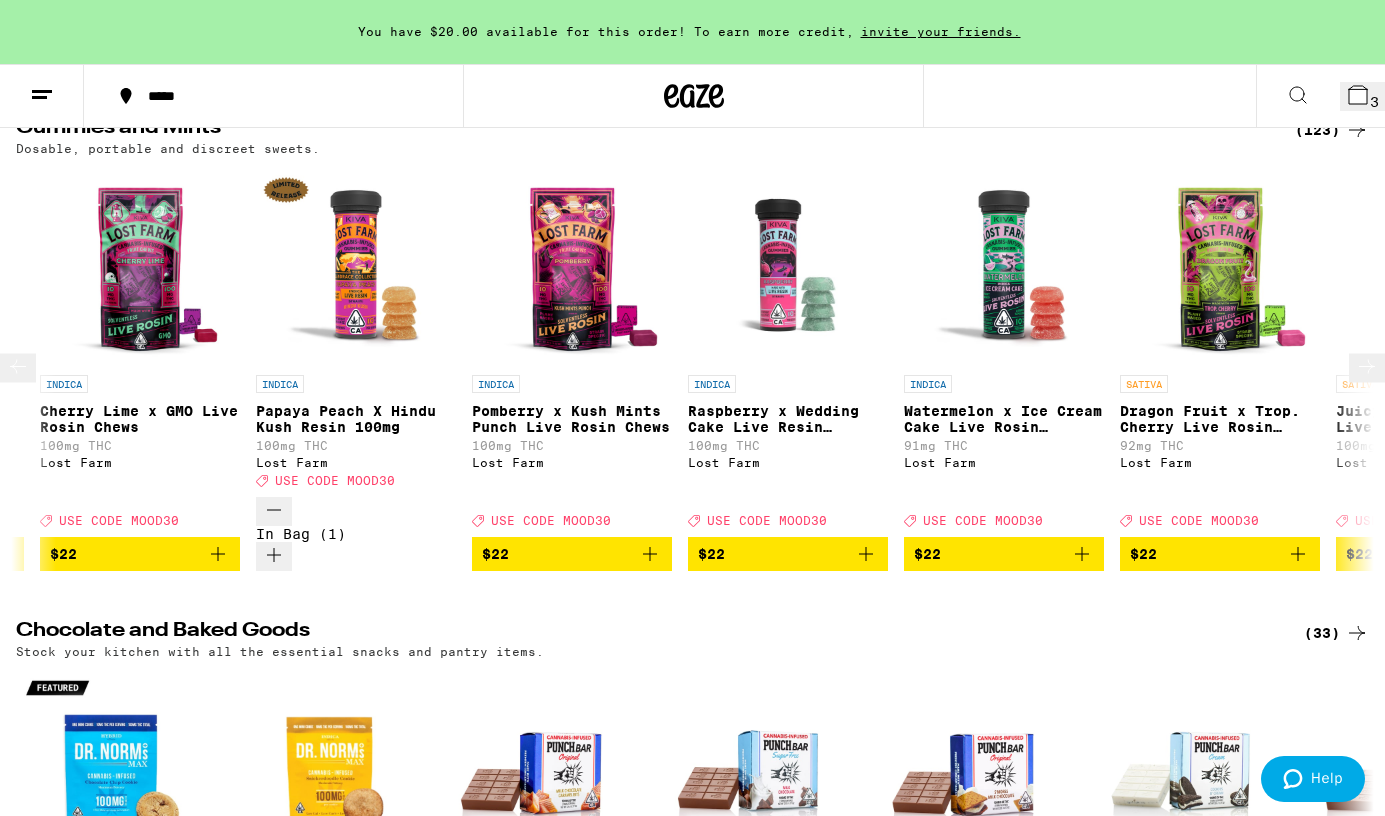 click 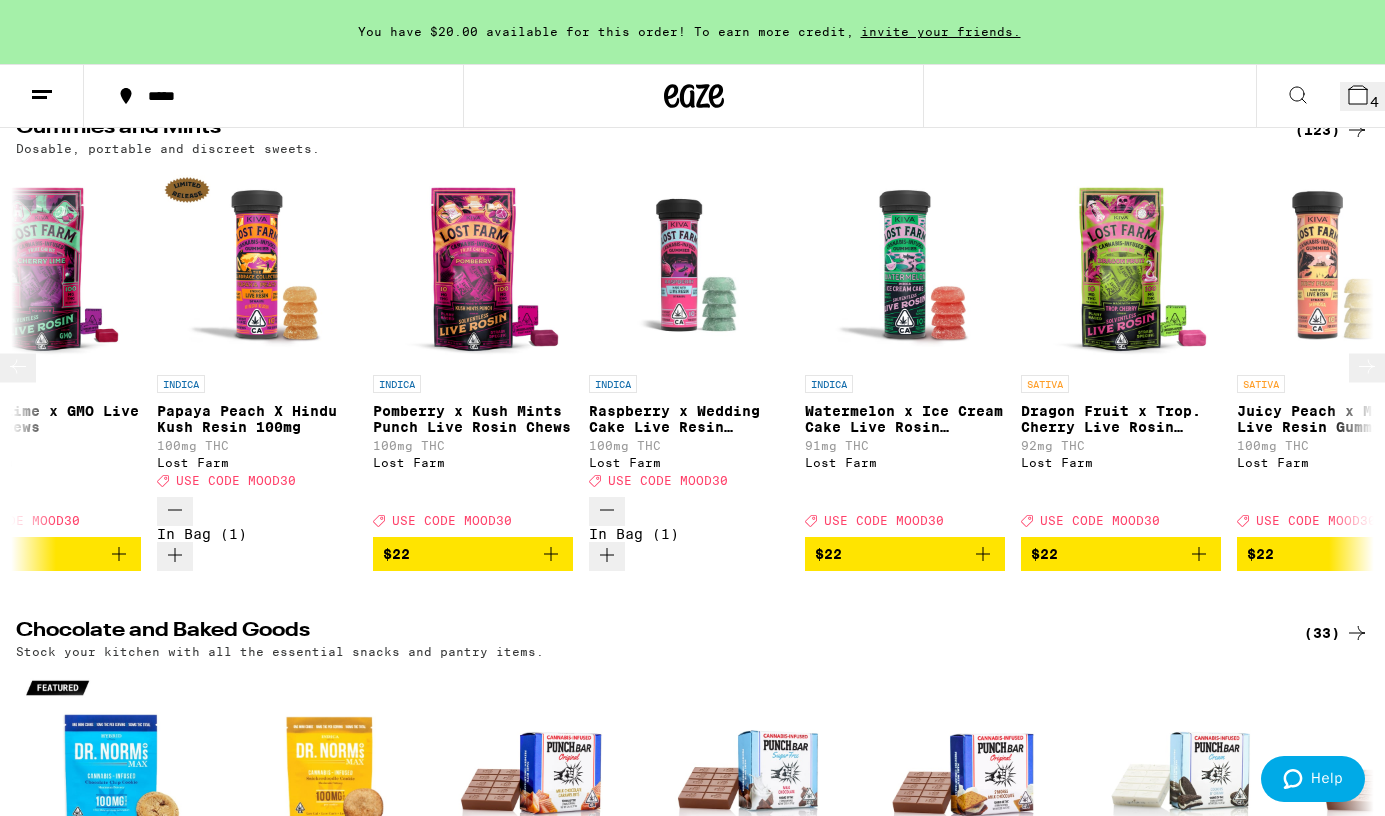 scroll, scrollTop: 0, scrollLeft: 23411, axis: horizontal 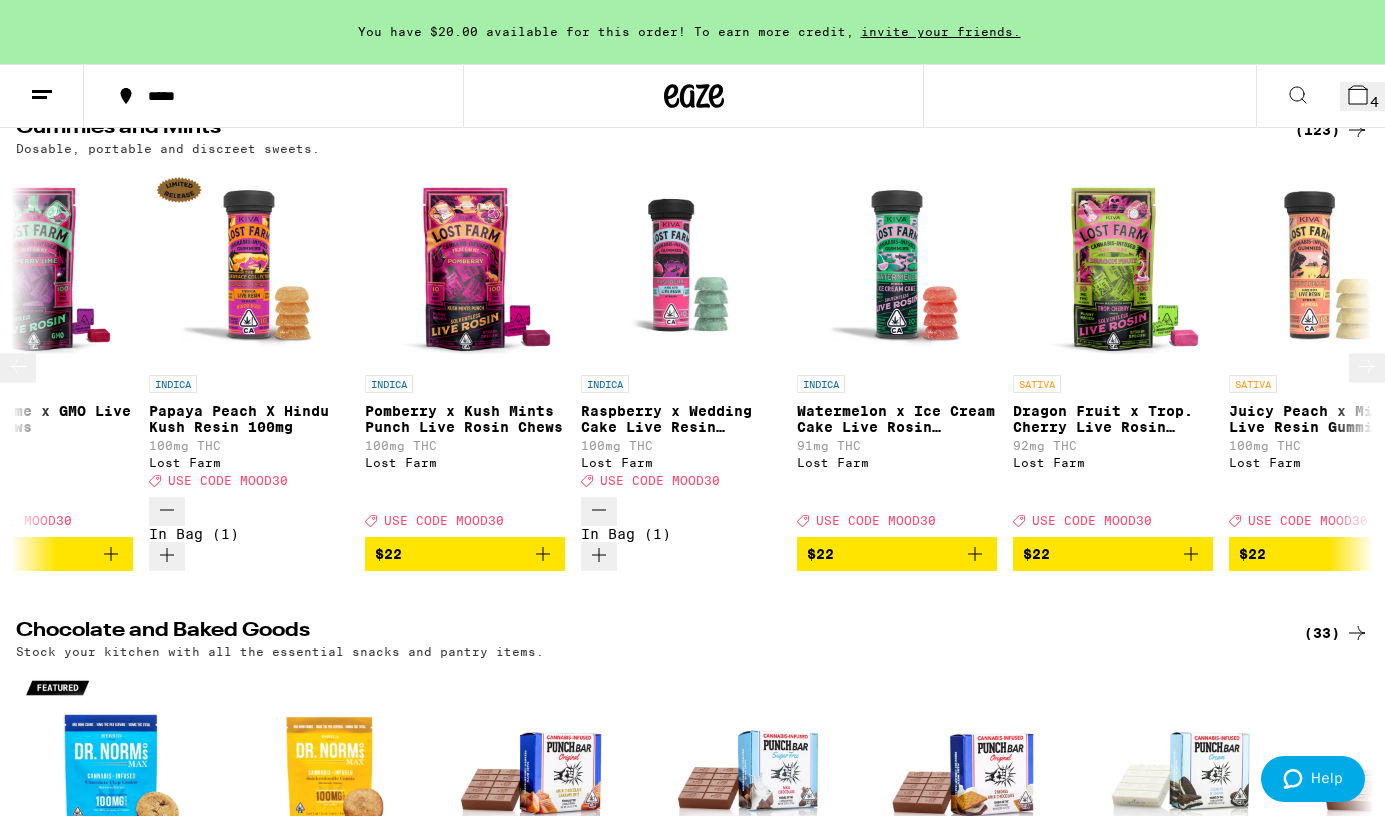 click 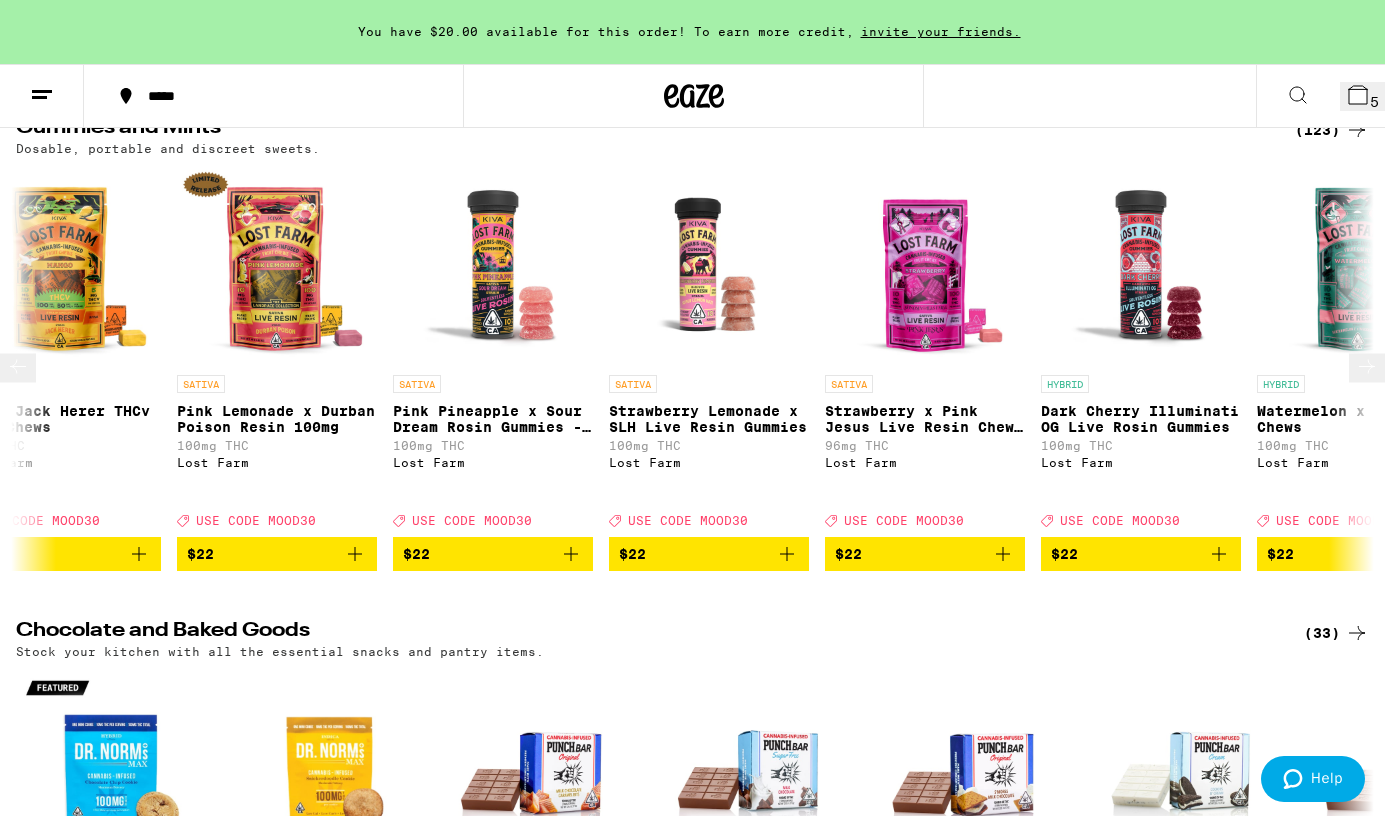 scroll, scrollTop: 0, scrollLeft: 24905, axis: horizontal 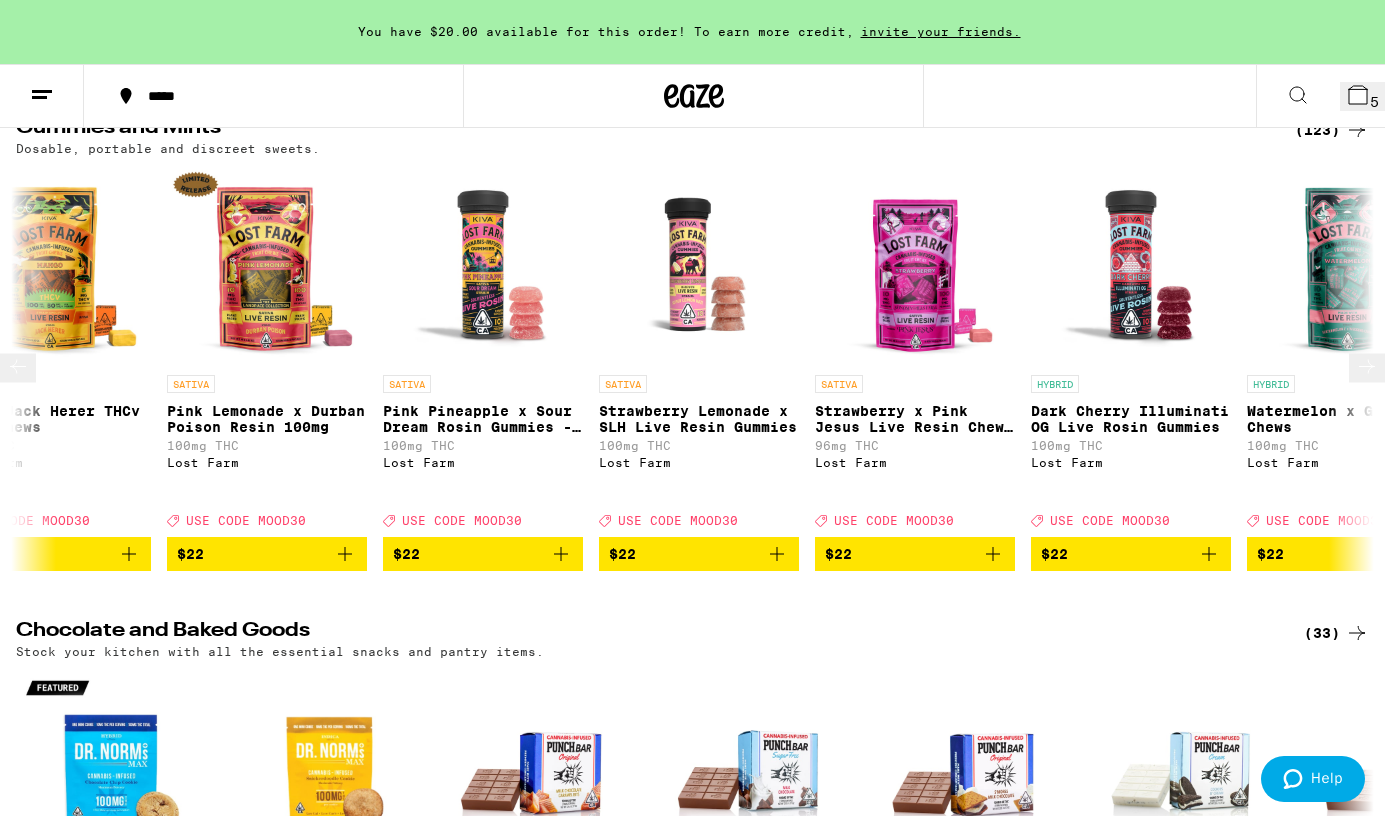 click 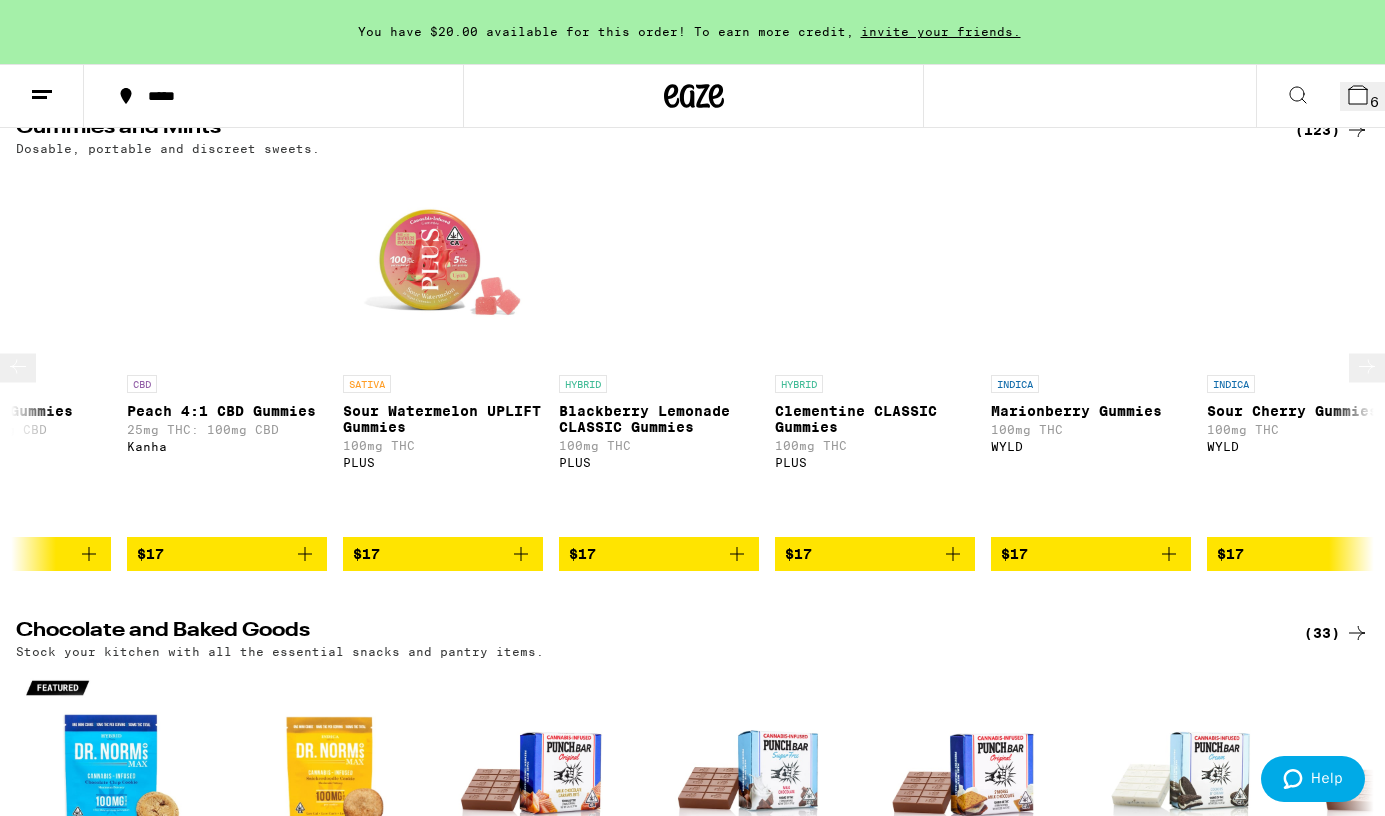 scroll, scrollTop: 0, scrollLeft: 9386, axis: horizontal 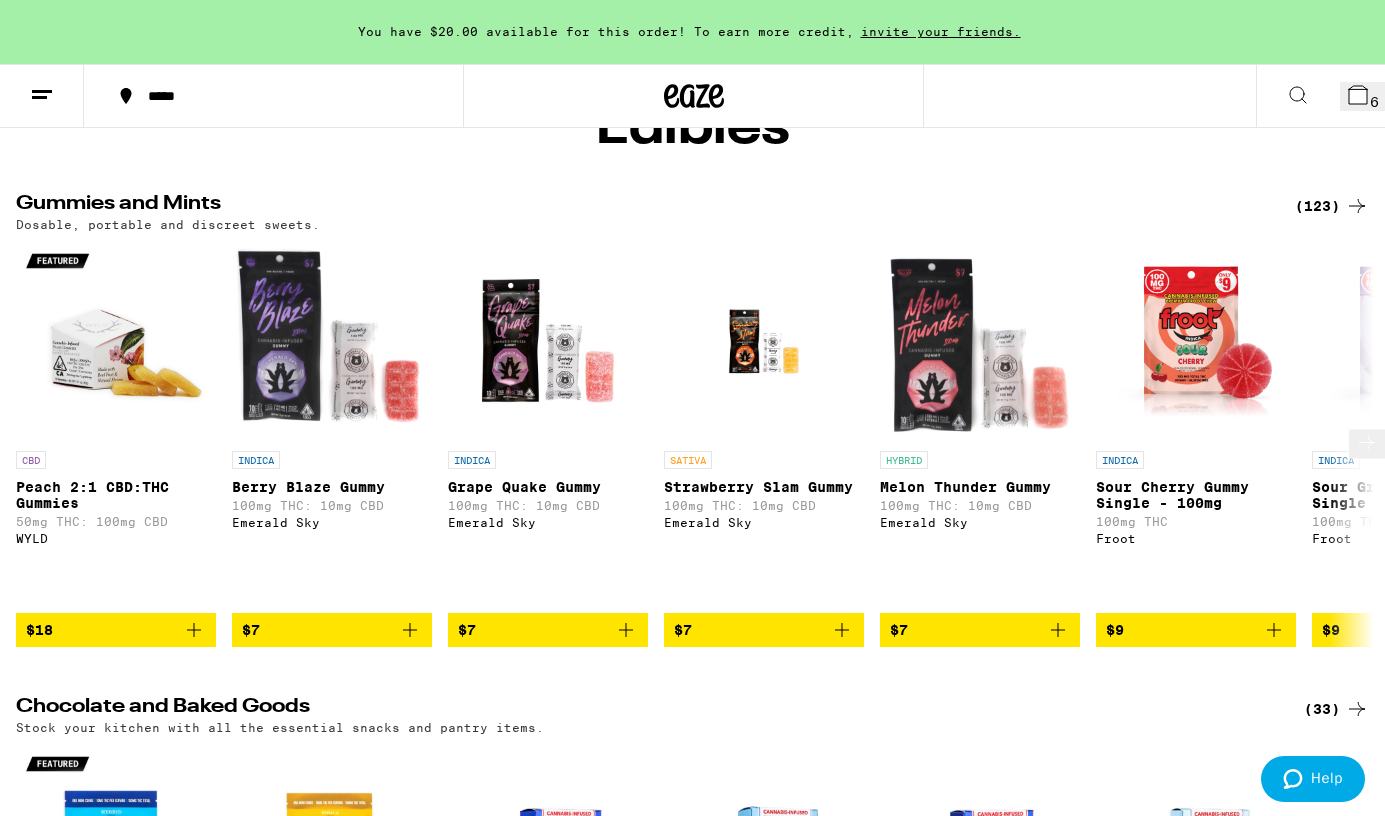 click at bounding box center (116, 341) 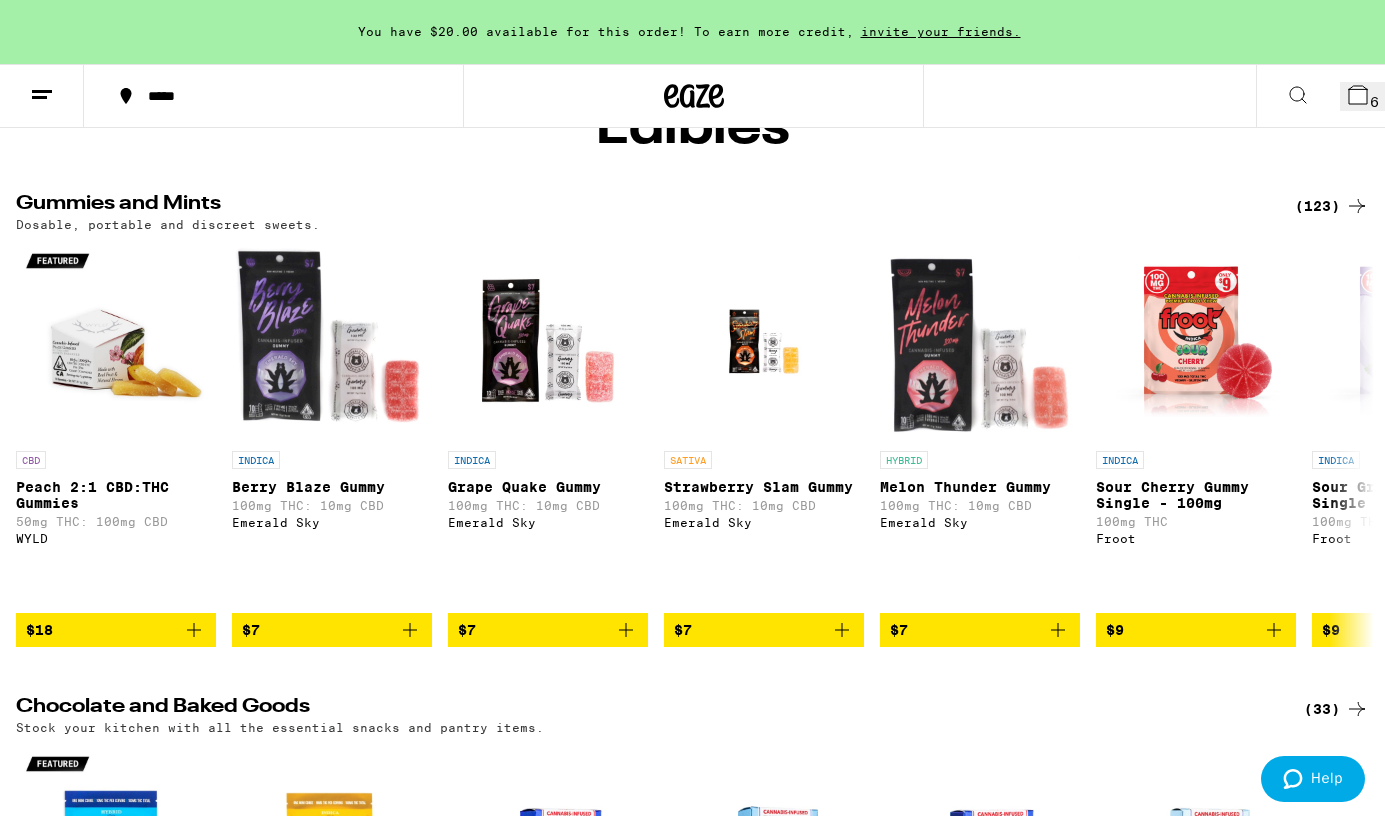 click 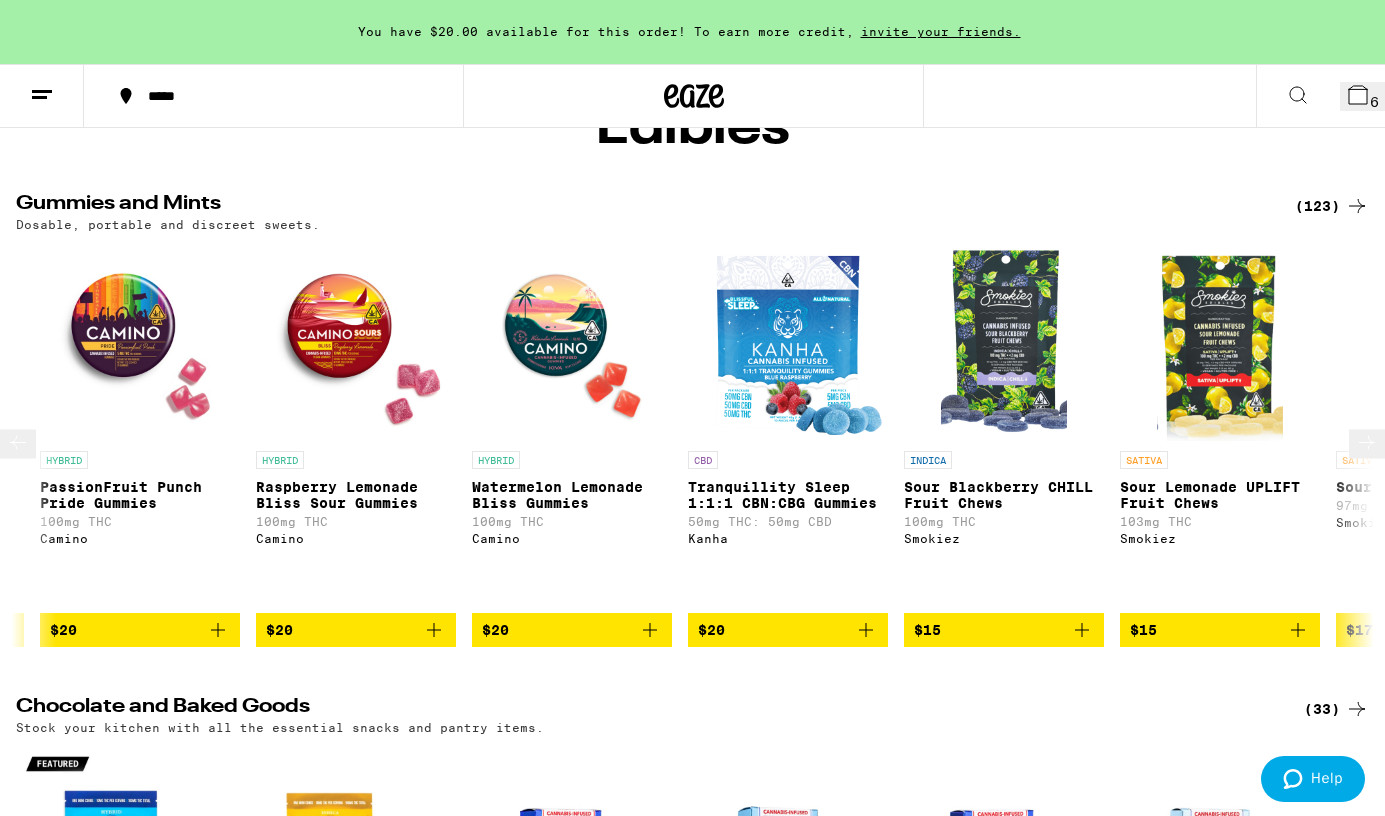 scroll, scrollTop: 0, scrollLeft: 17268, axis: horizontal 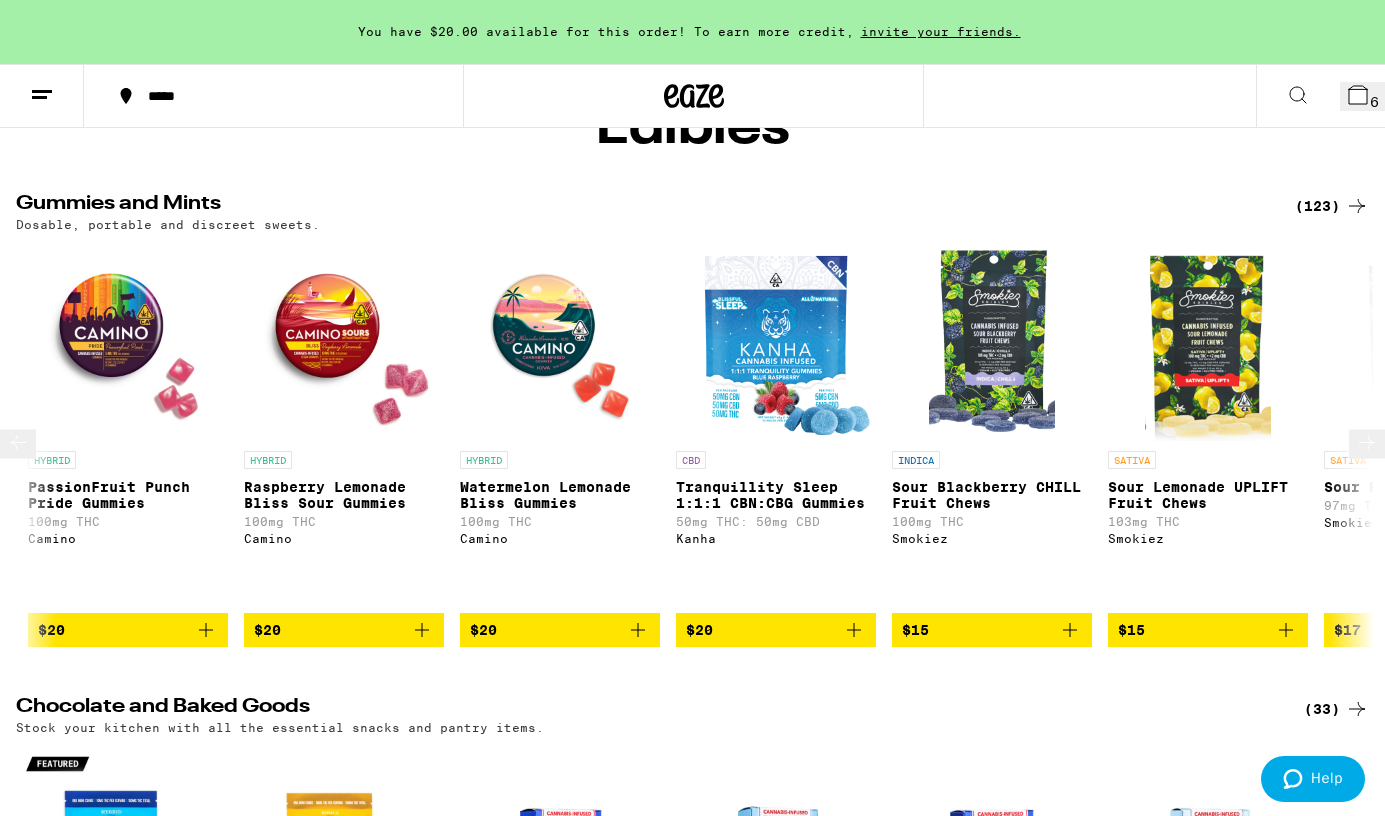 click at bounding box center [560, 341] 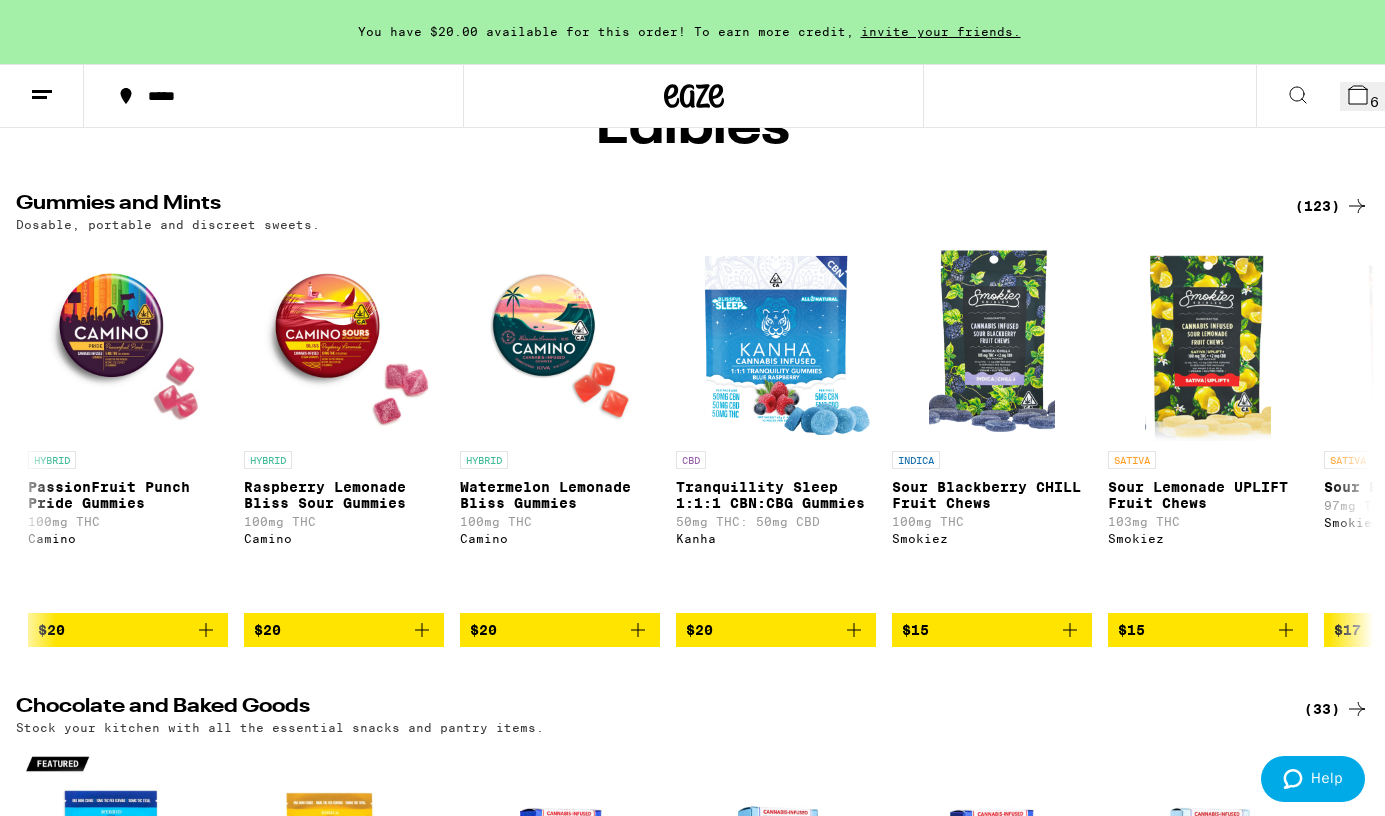 click 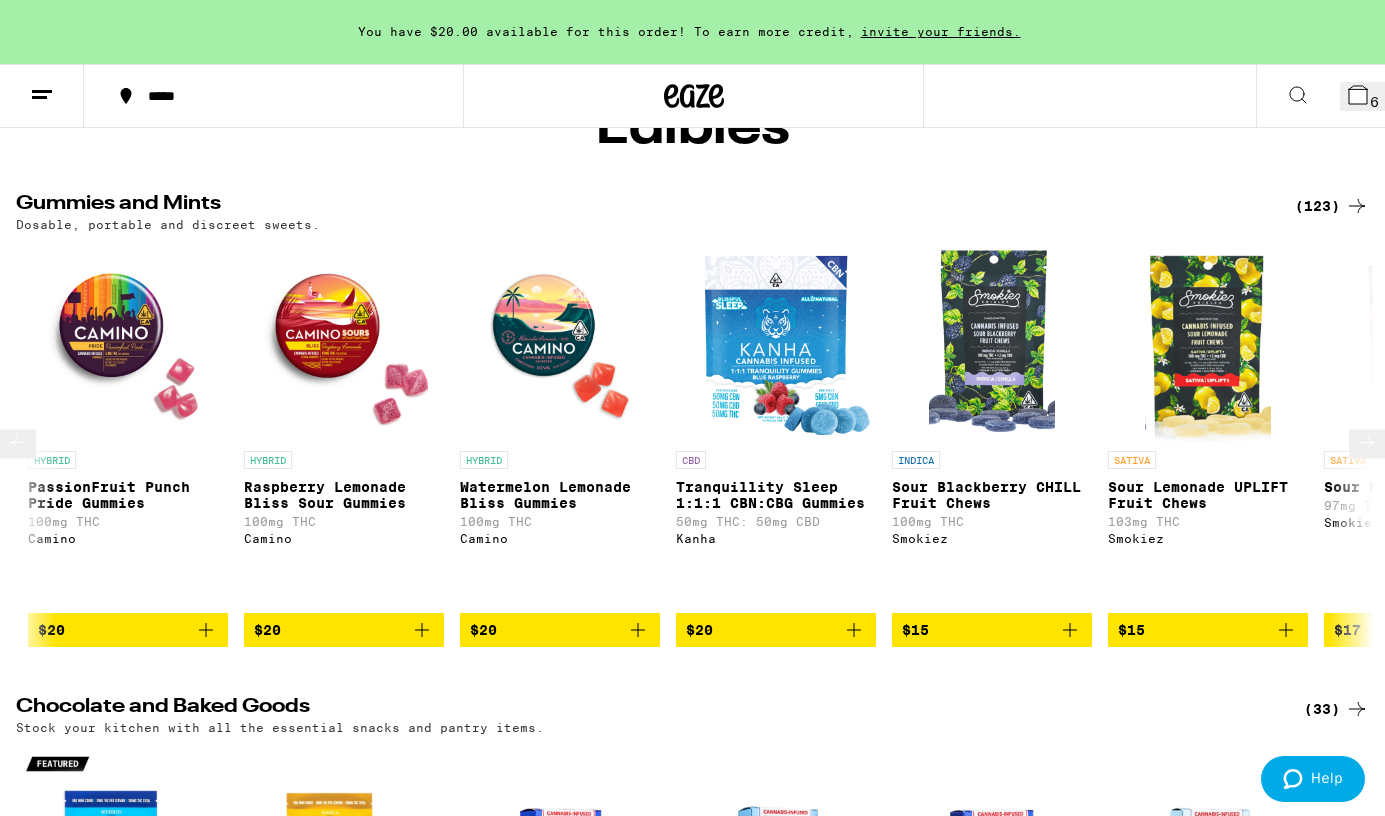 click on "$20" at bounding box center (560, 630) 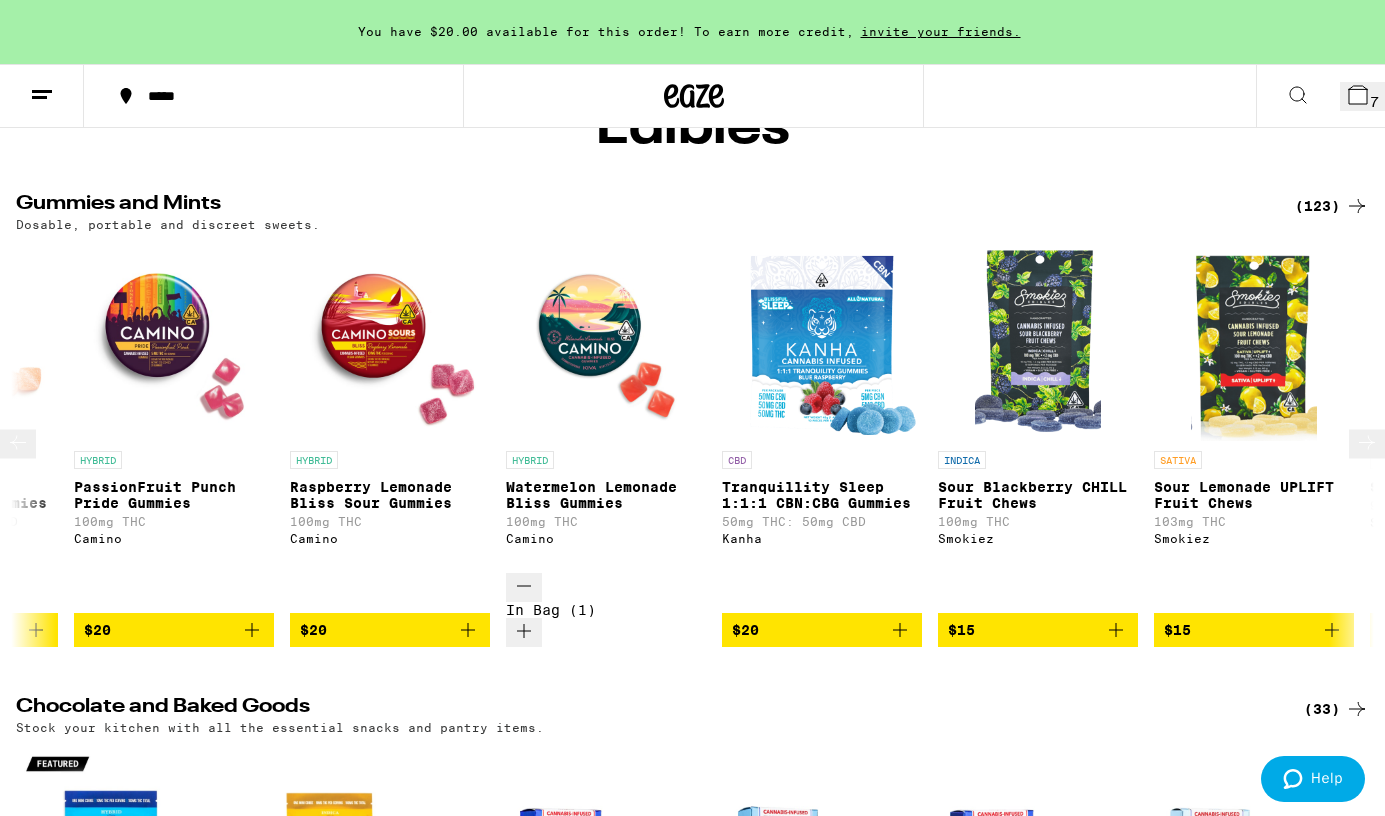 scroll, scrollTop: 0, scrollLeft: 17209, axis: horizontal 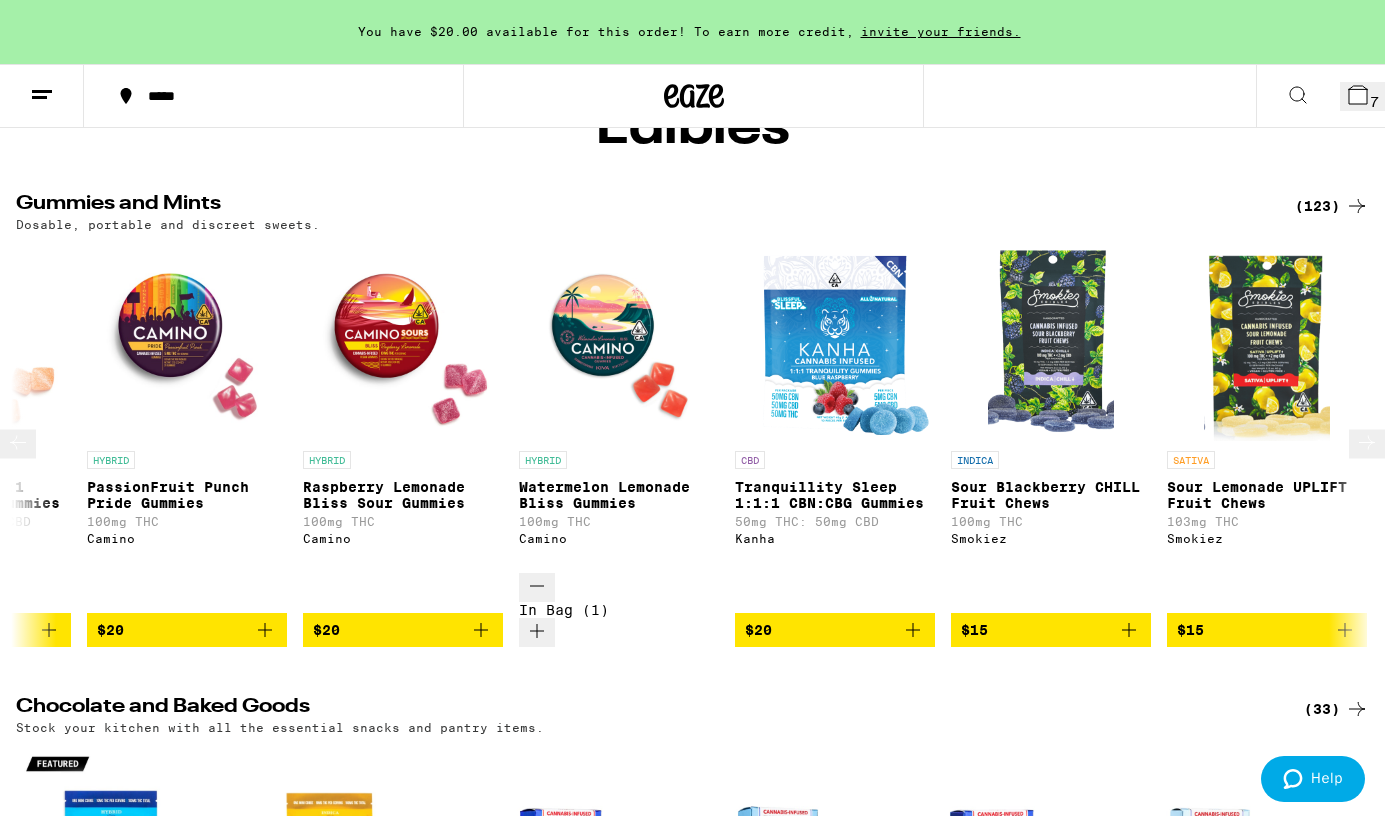 click at bounding box center [403, 341] 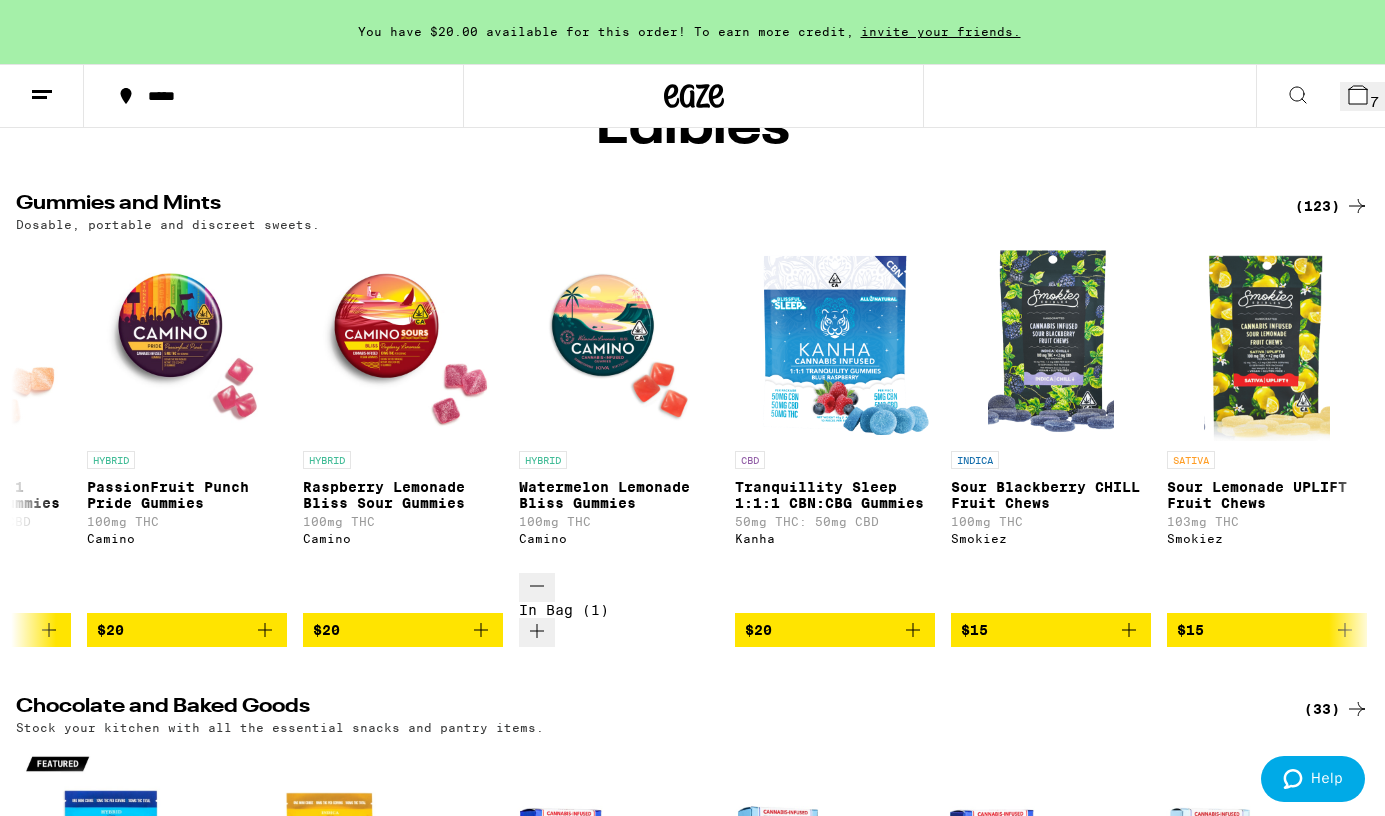 click at bounding box center (692, 1947) 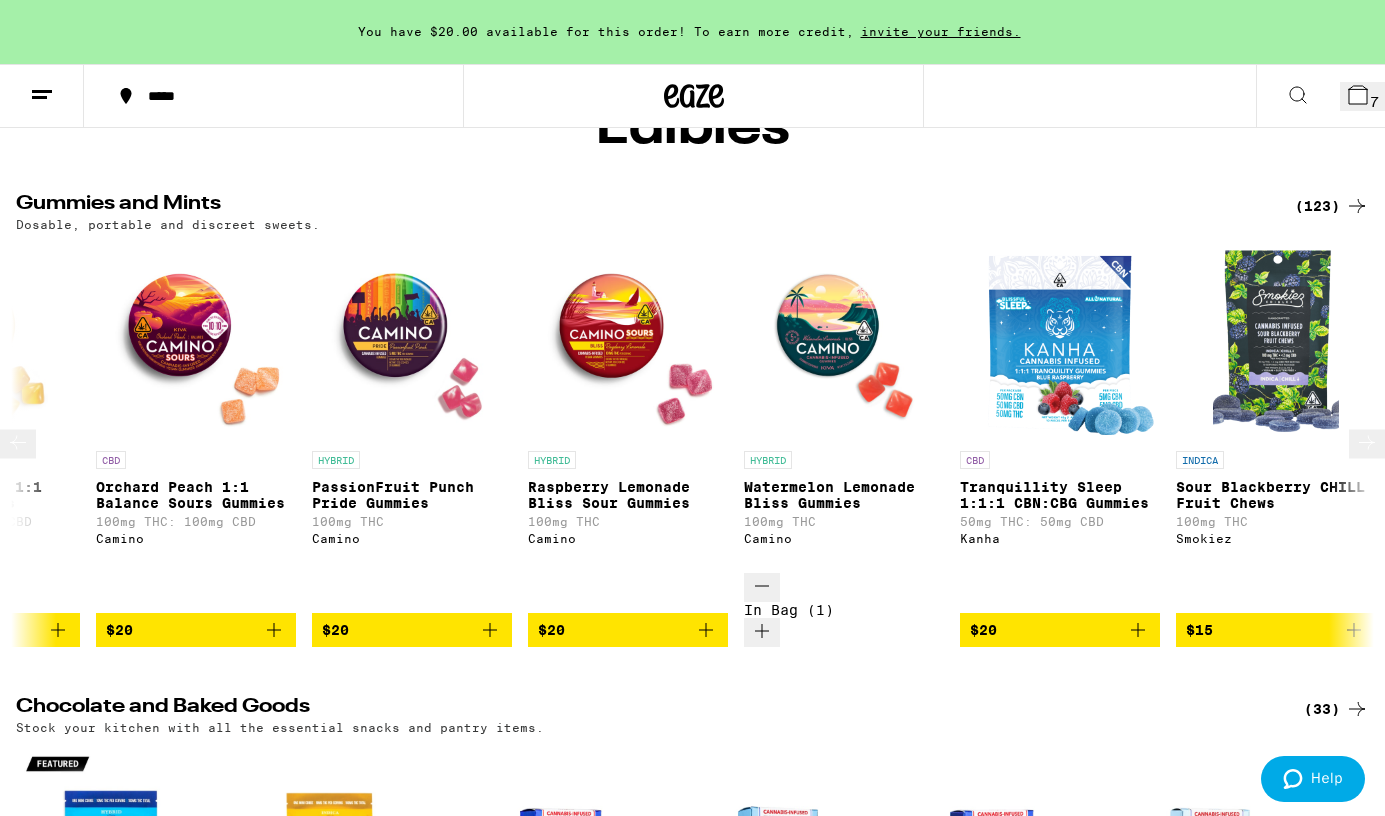 scroll, scrollTop: 0, scrollLeft: 16868, axis: horizontal 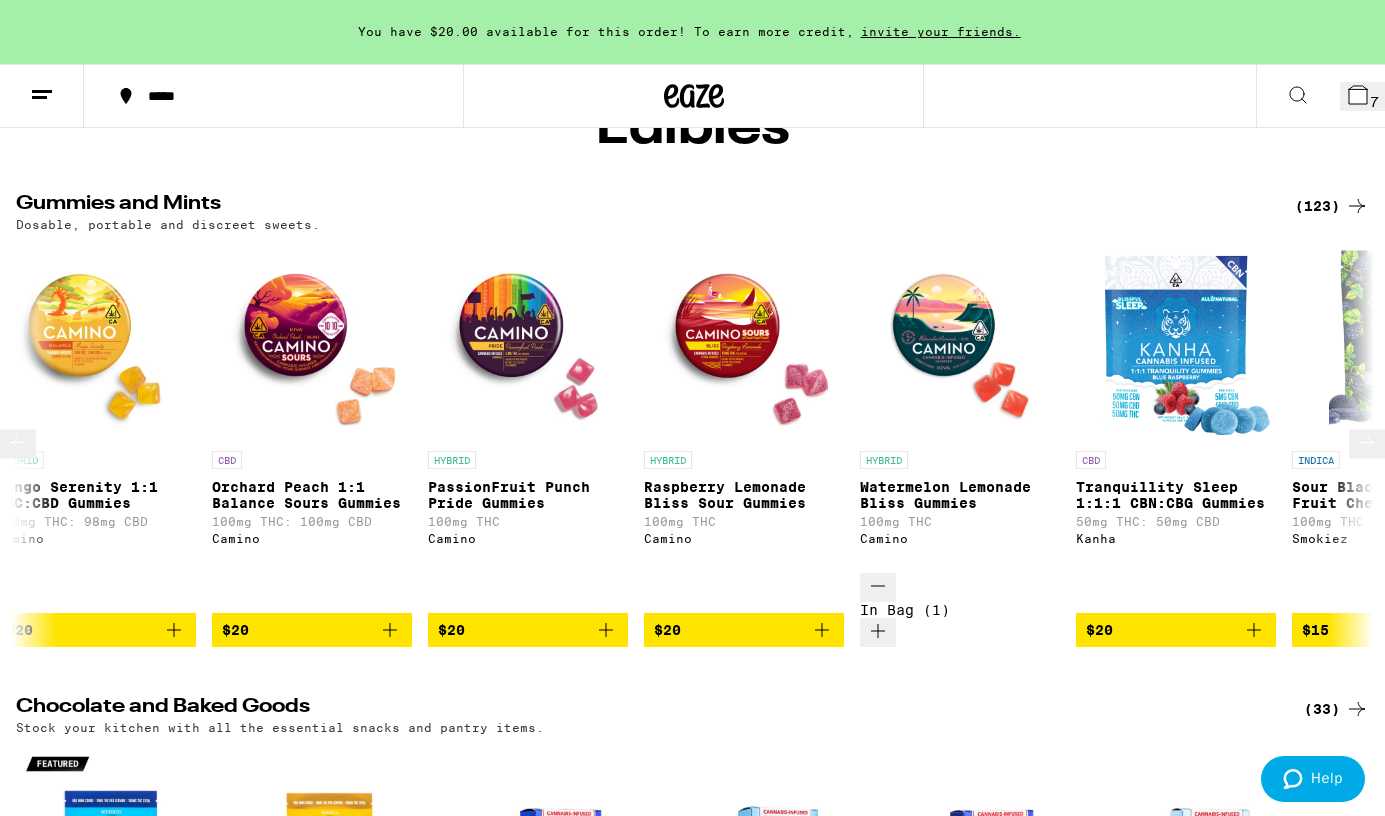 click at bounding box center (528, 341) 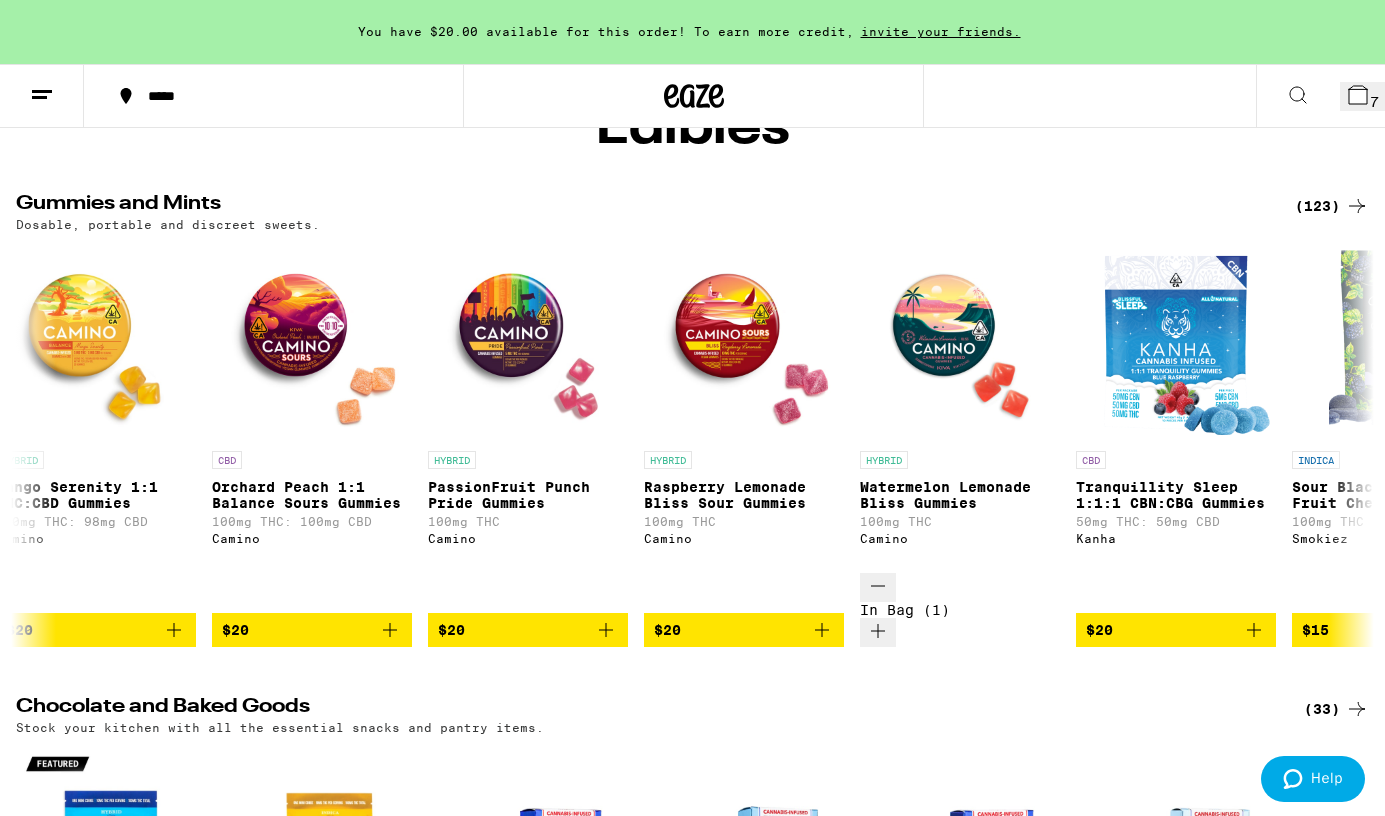 click 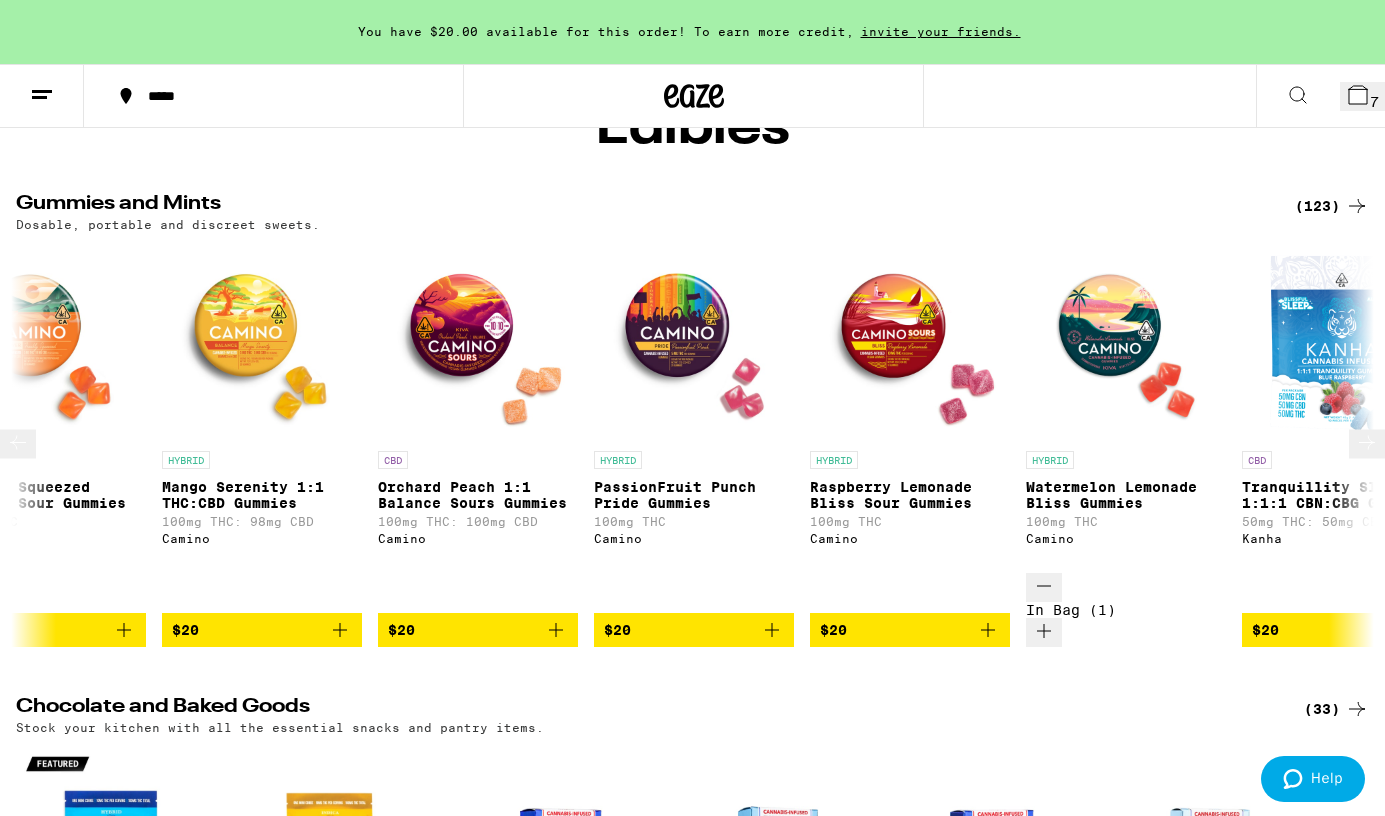 scroll, scrollTop: 0, scrollLeft: 16594, axis: horizontal 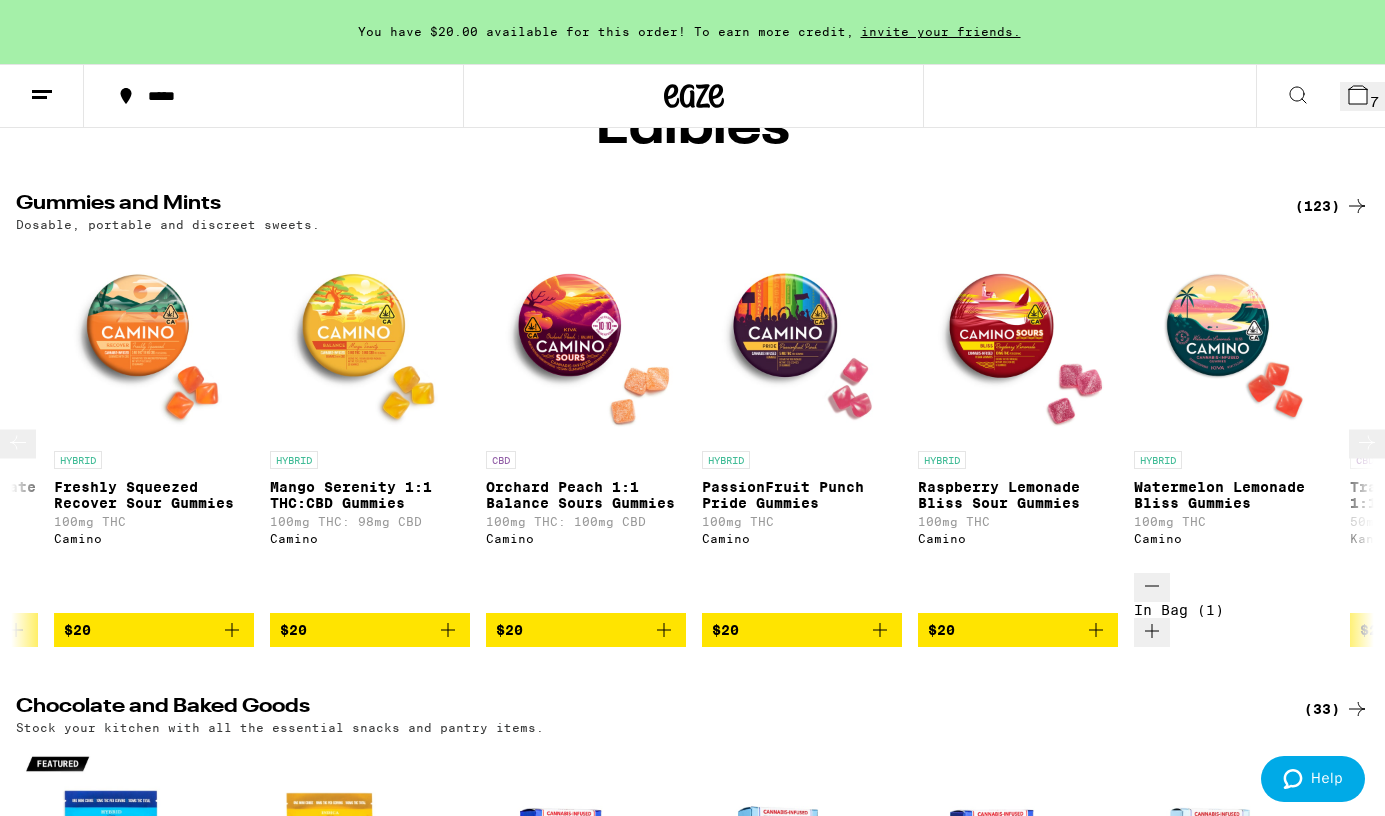 click at bounding box center (586, 341) 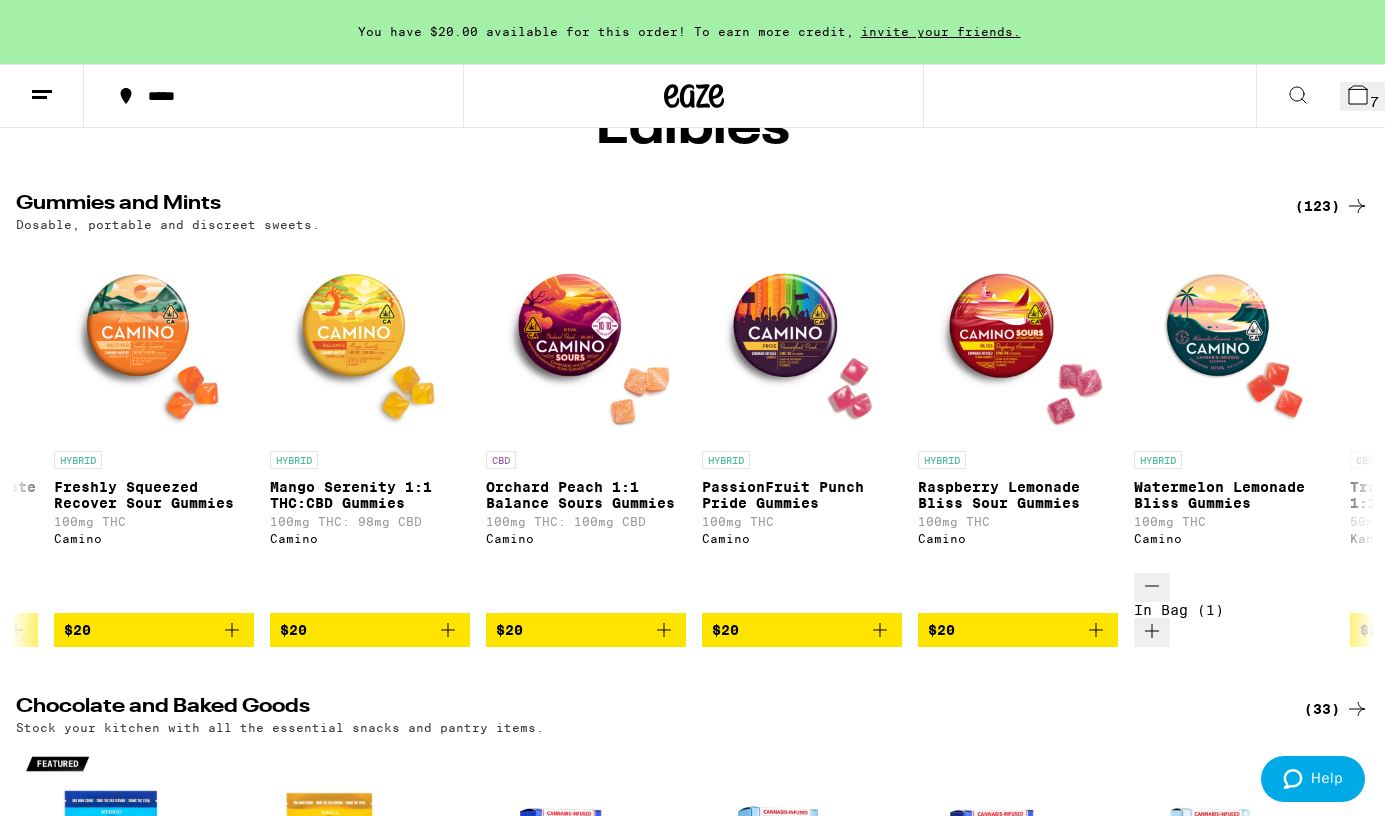 click 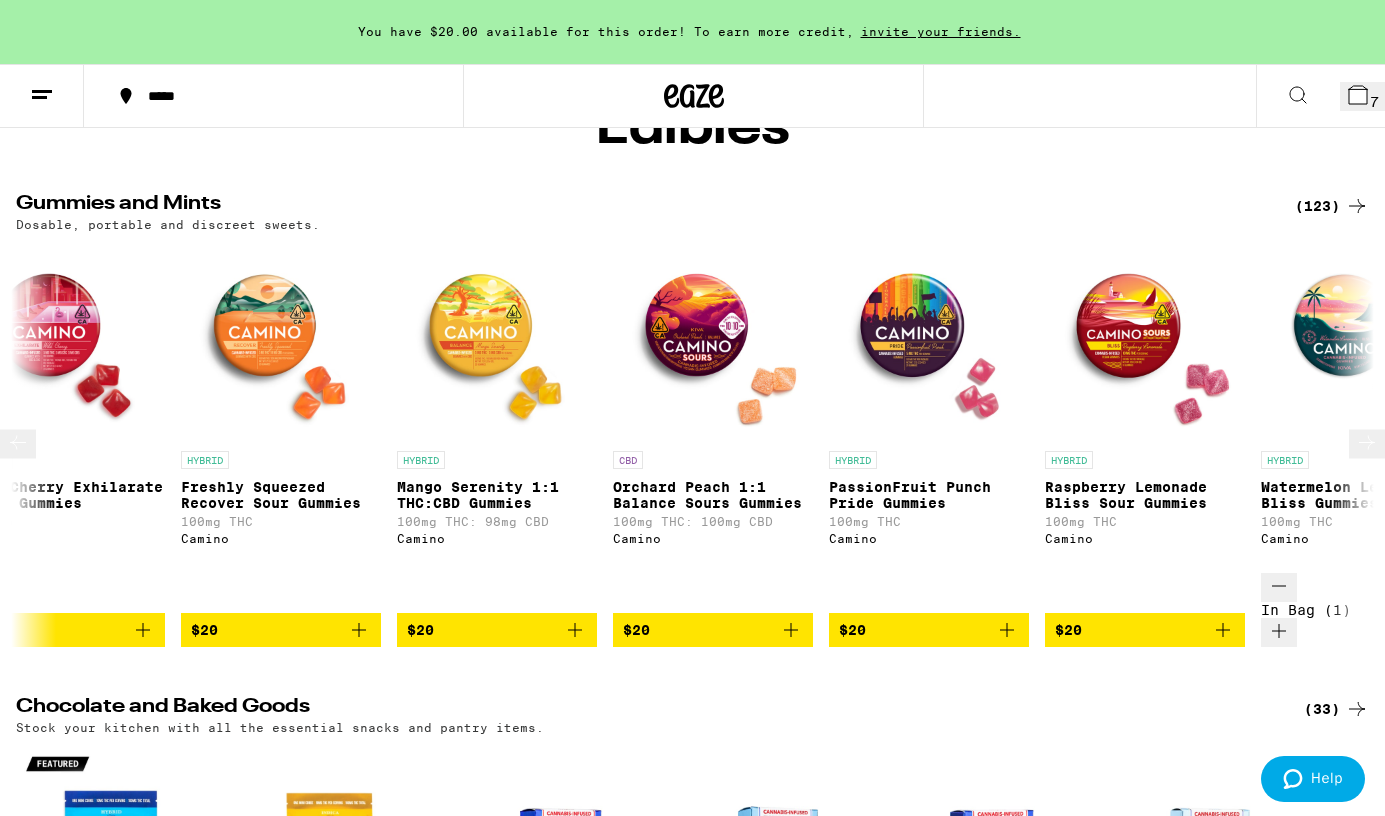 scroll, scrollTop: 0, scrollLeft: 16442, axis: horizontal 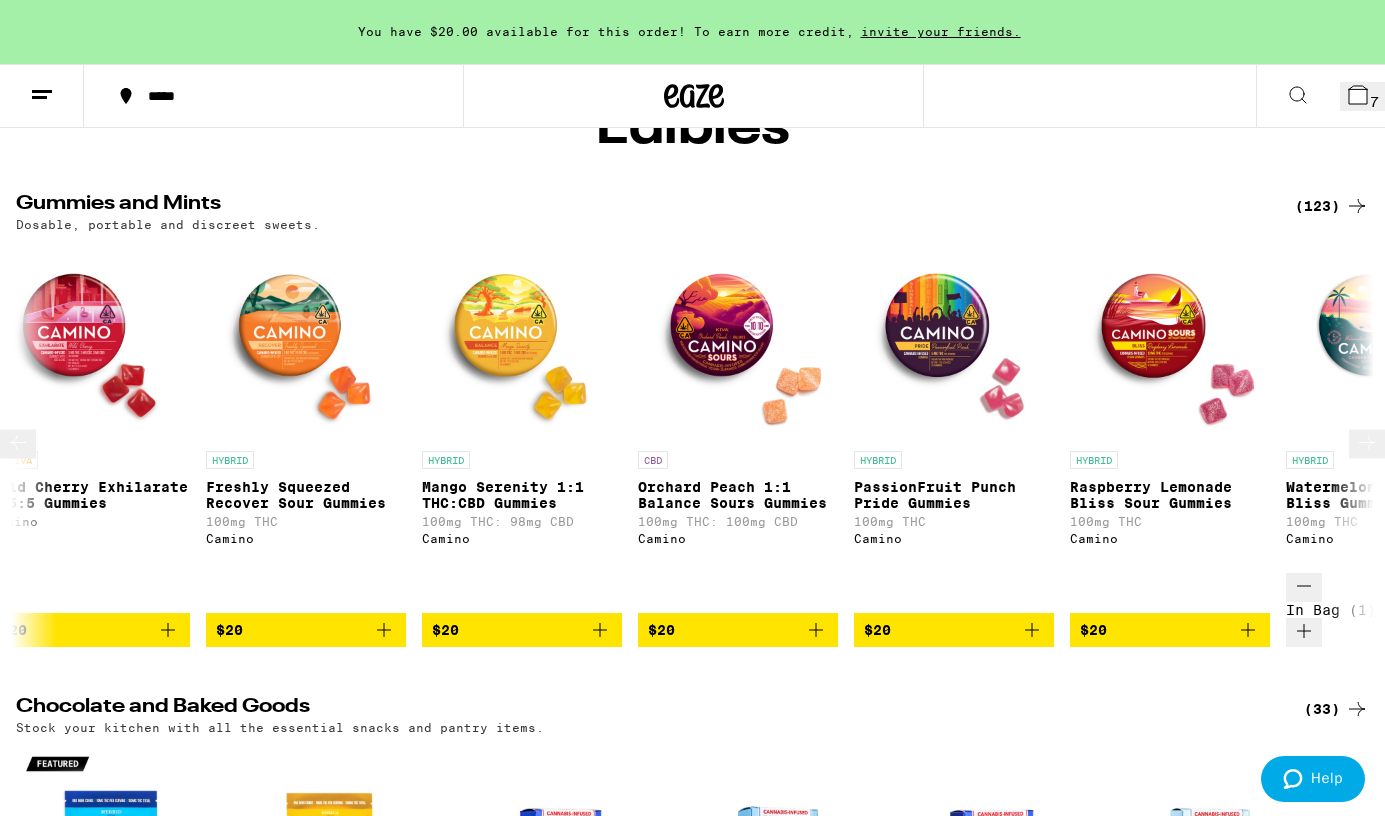 click at bounding box center [522, 341] 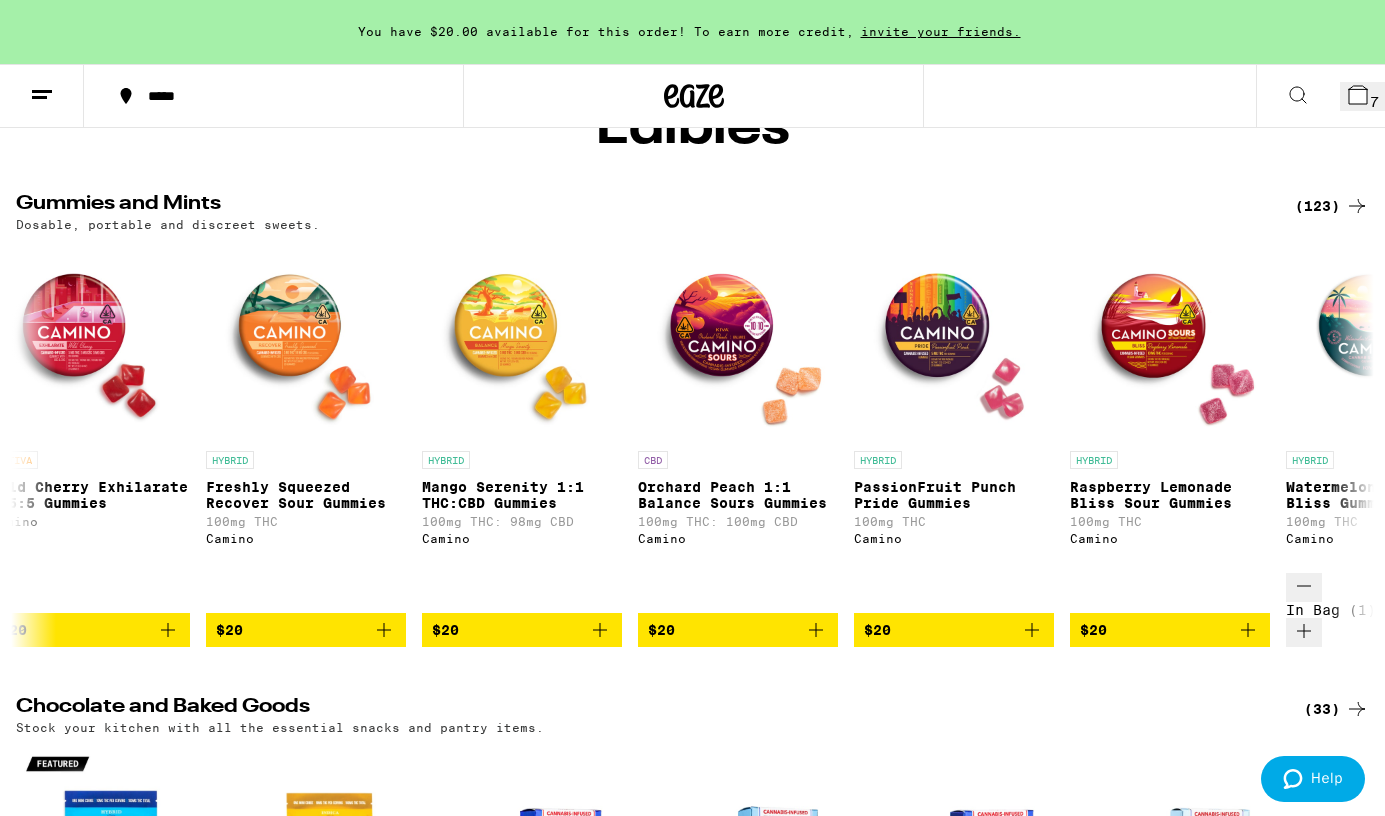 click at bounding box center (692, 1947) 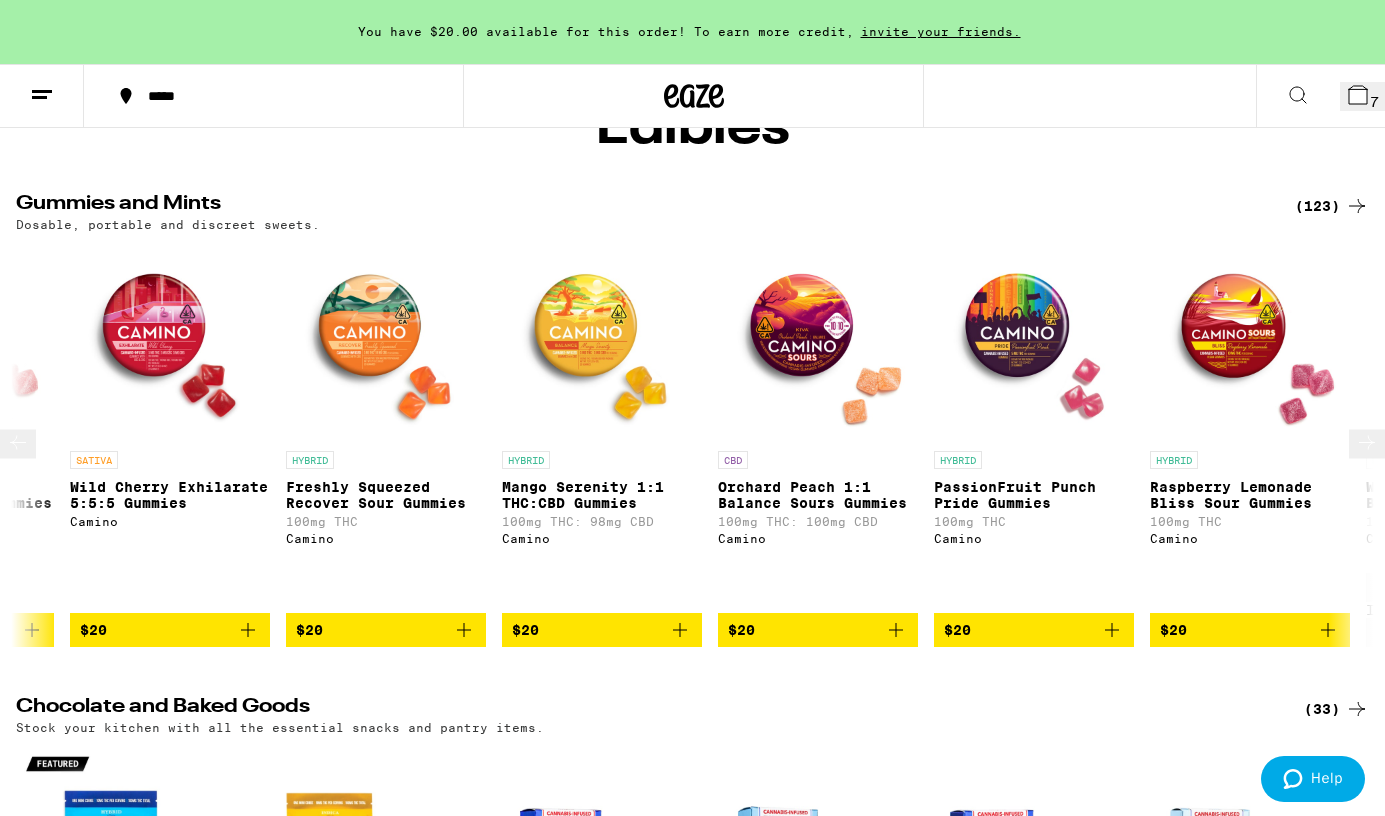 scroll, scrollTop: 0, scrollLeft: 16321, axis: horizontal 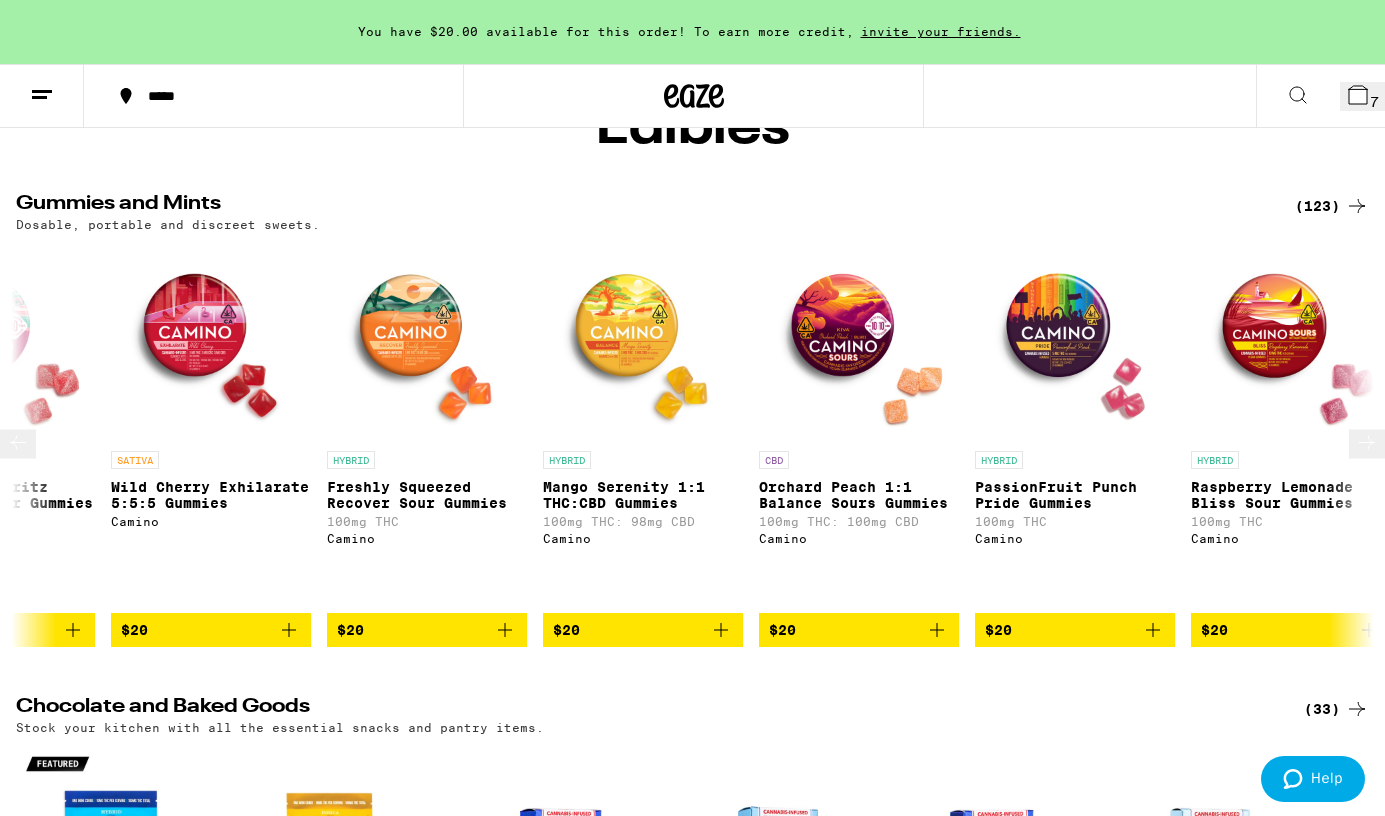 click at bounding box center (427, 341) 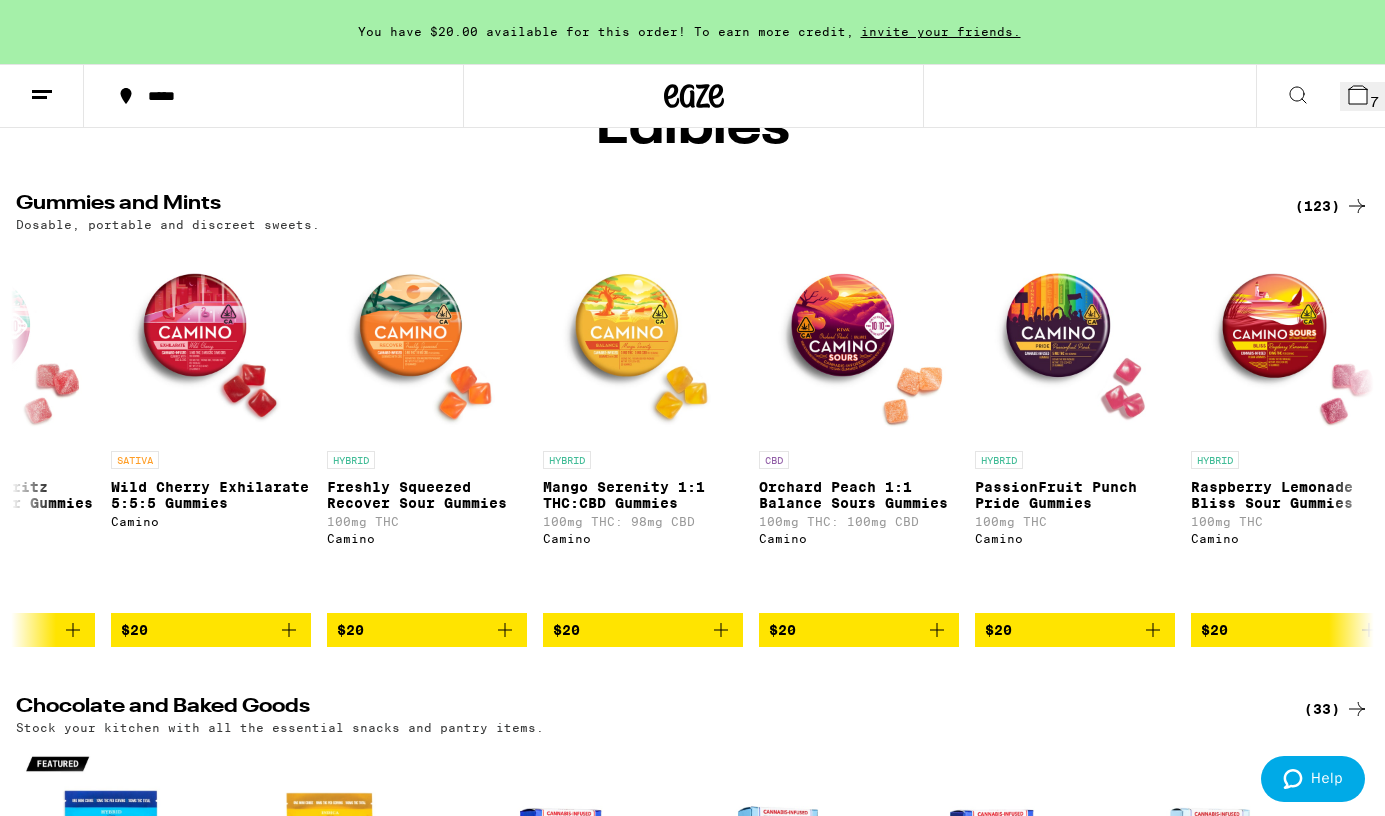click 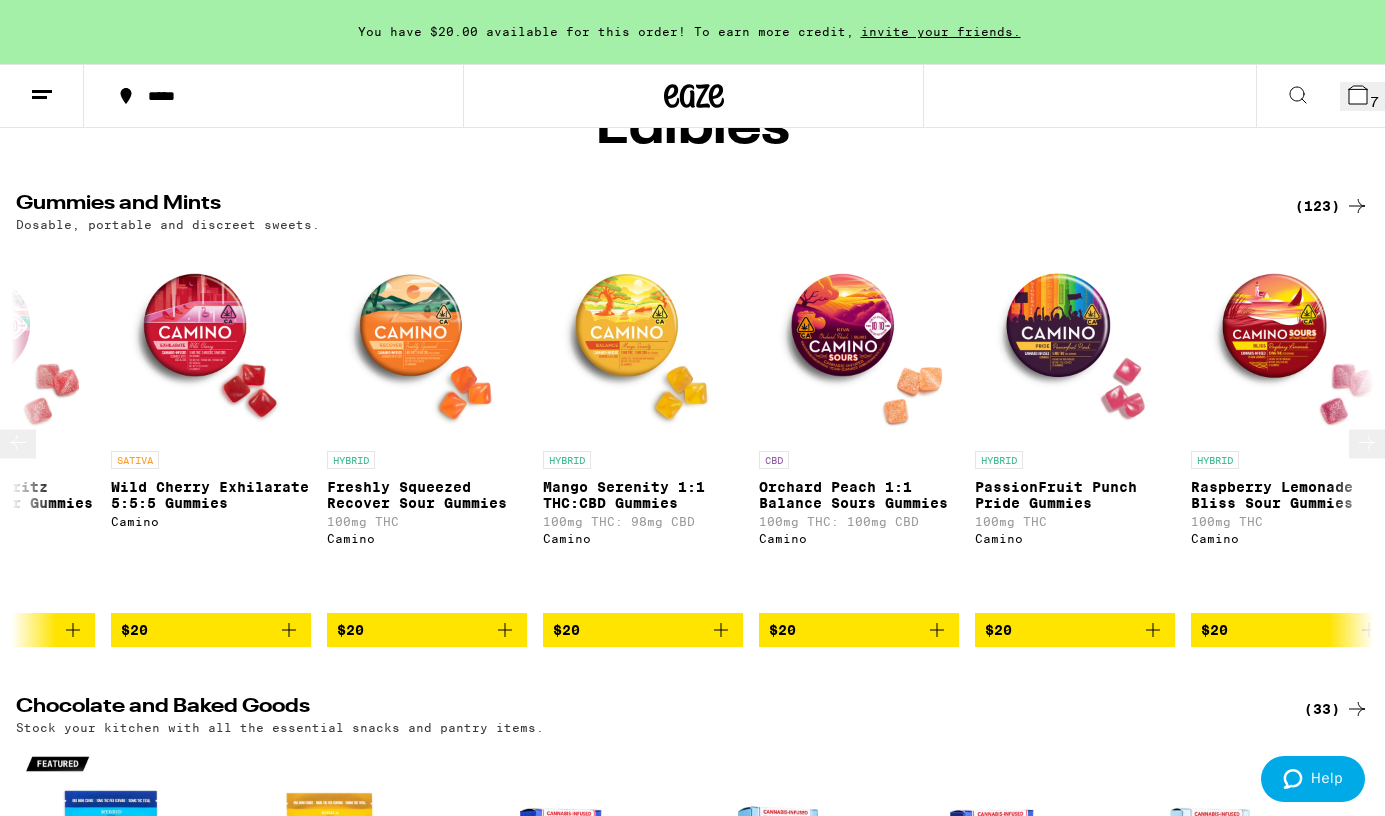 click at bounding box center [211, 341] 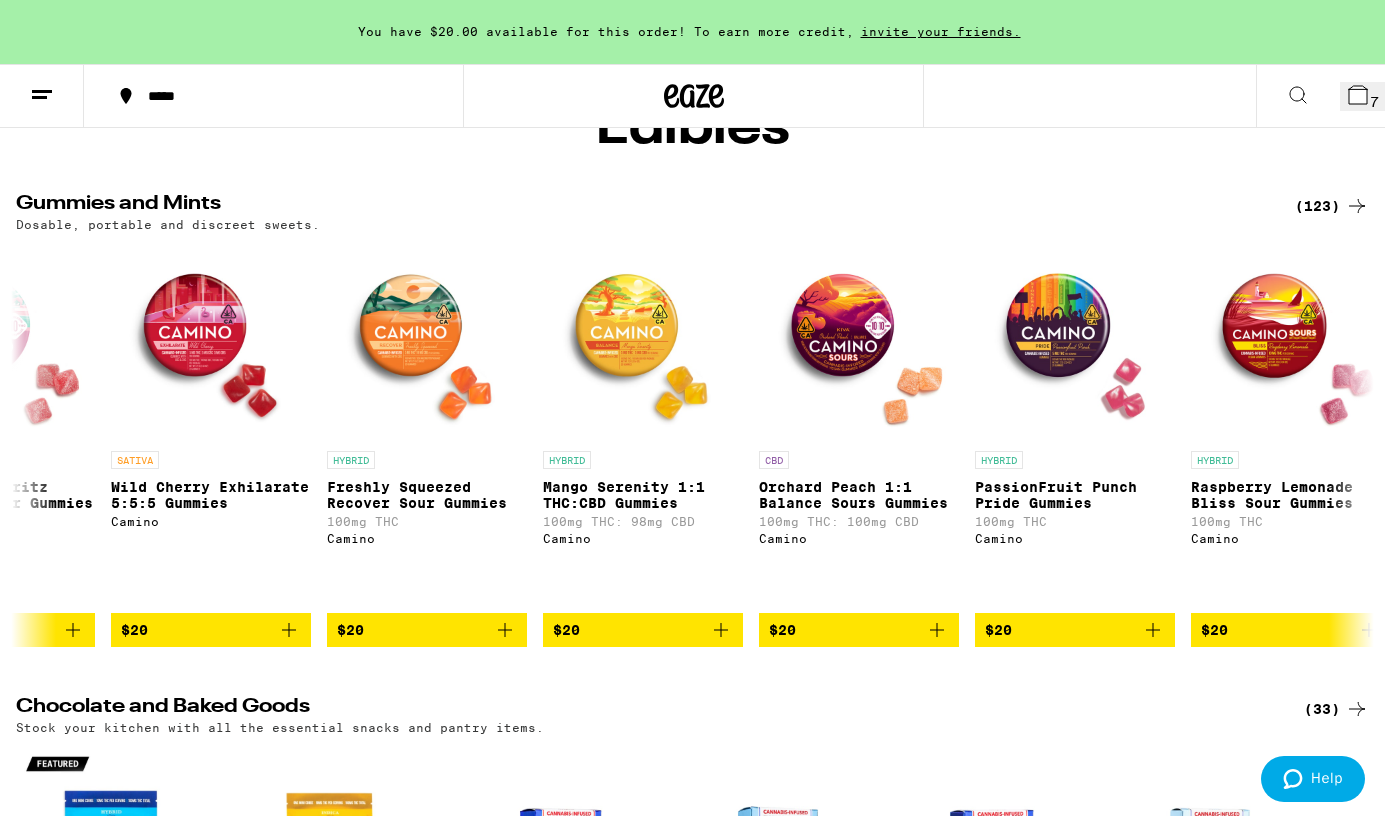 click 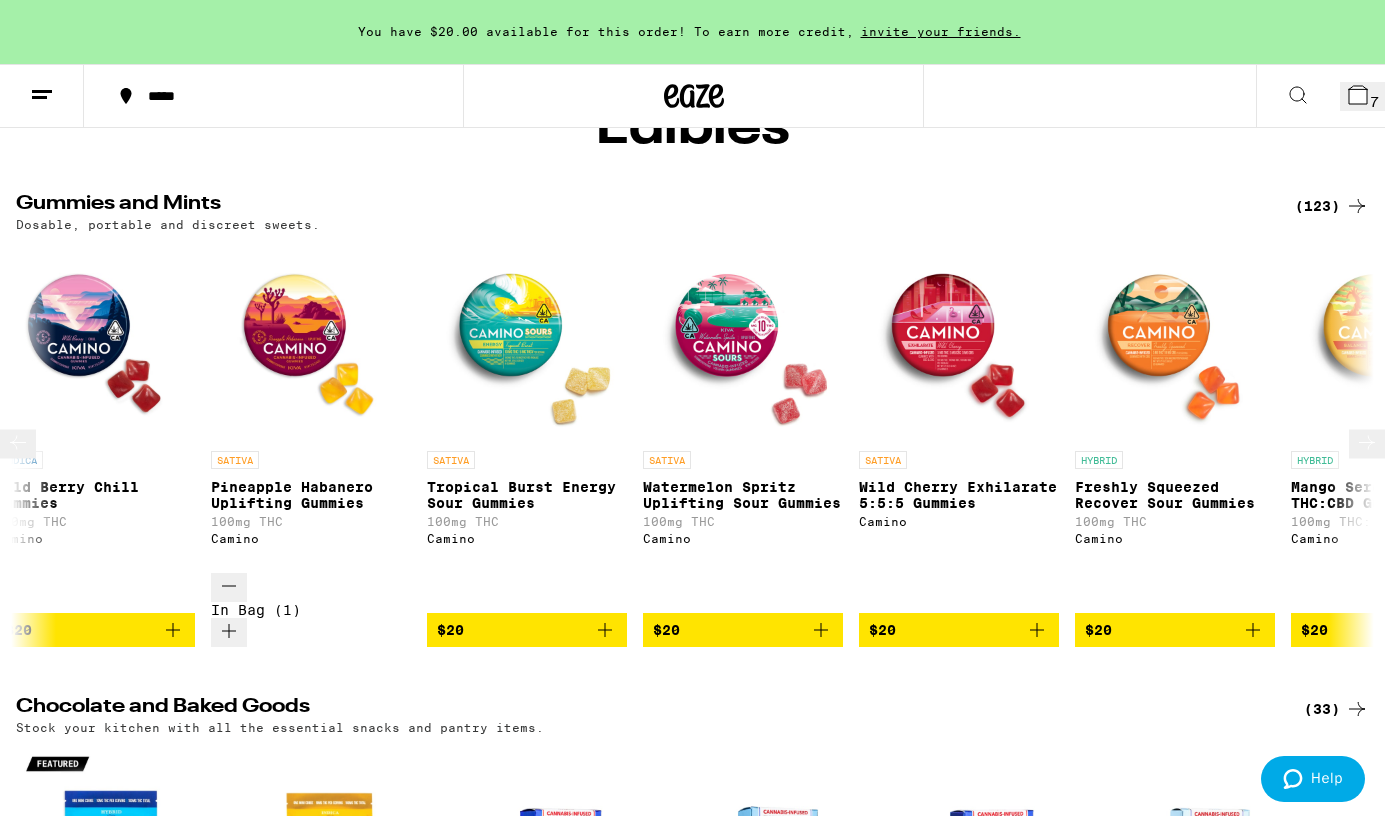scroll, scrollTop: 0, scrollLeft: 15486, axis: horizontal 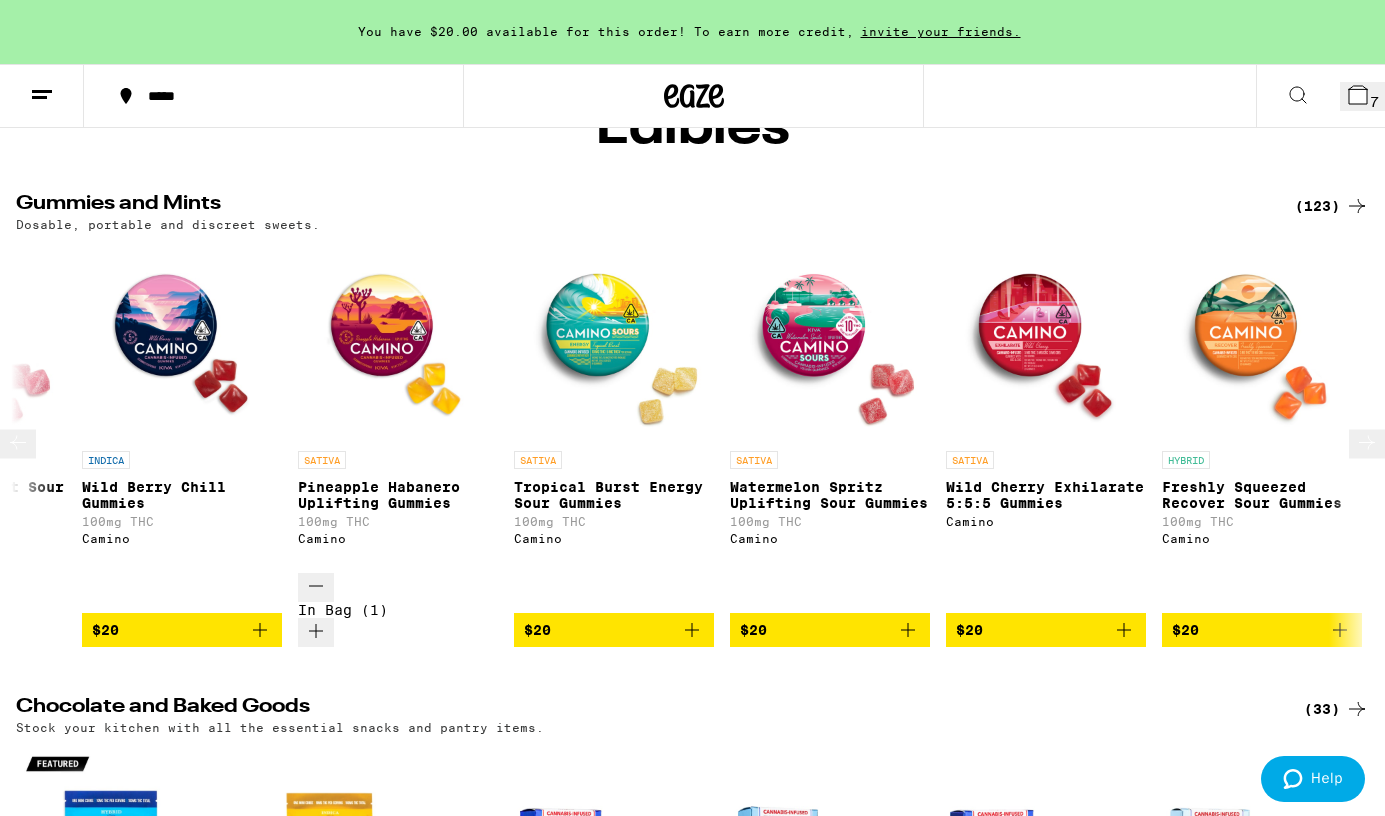 click at bounding box center [830, 341] 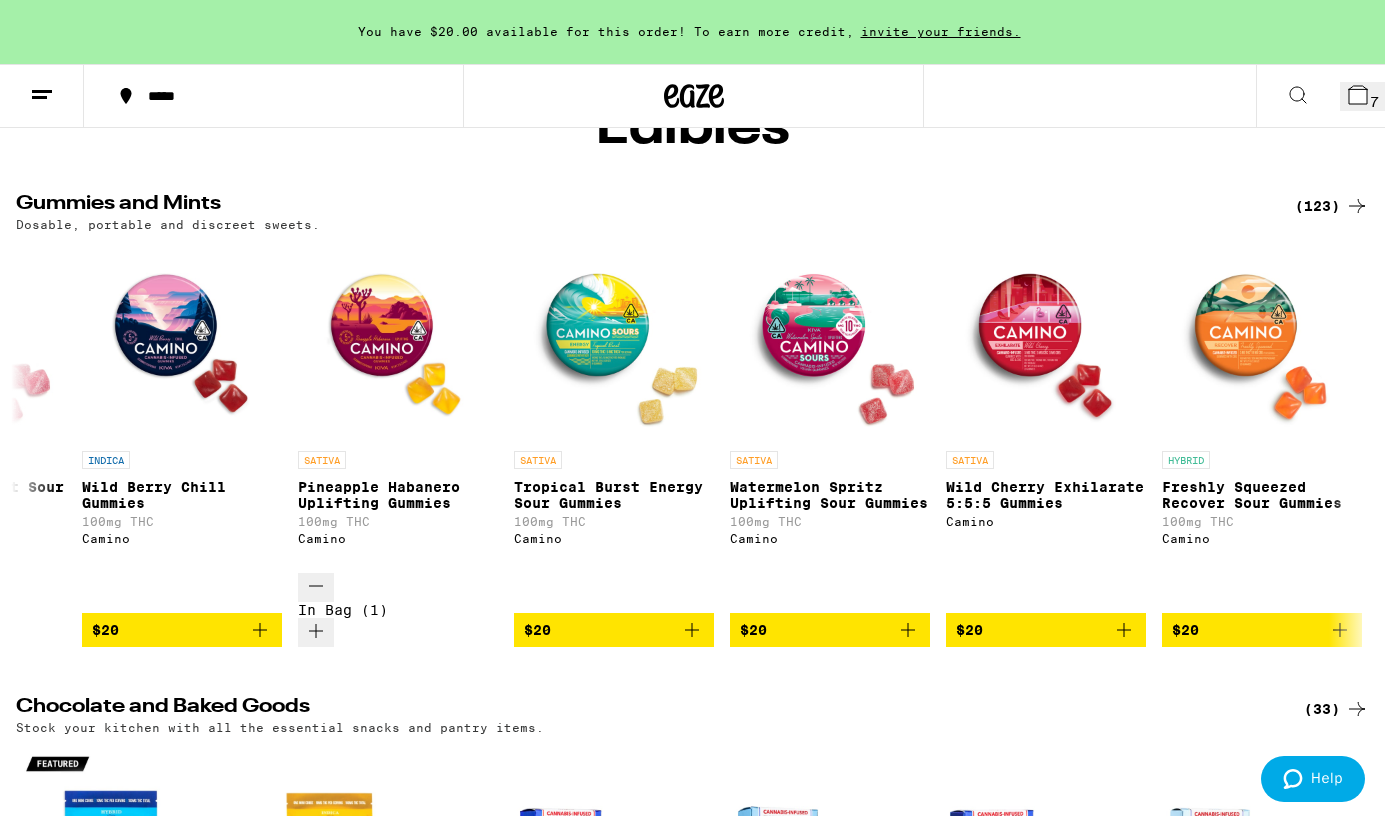 click 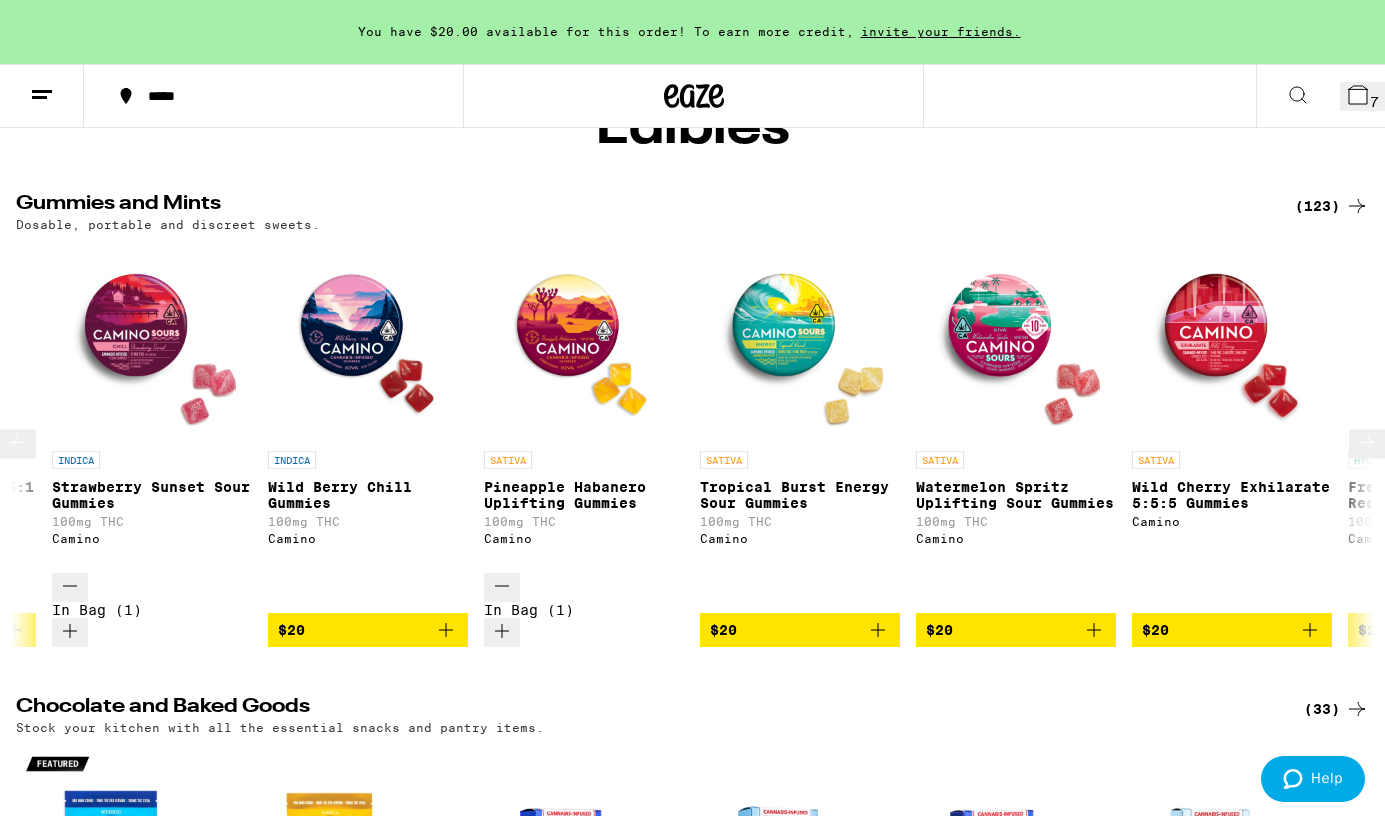 scroll, scrollTop: 0, scrollLeft: 15284, axis: horizontal 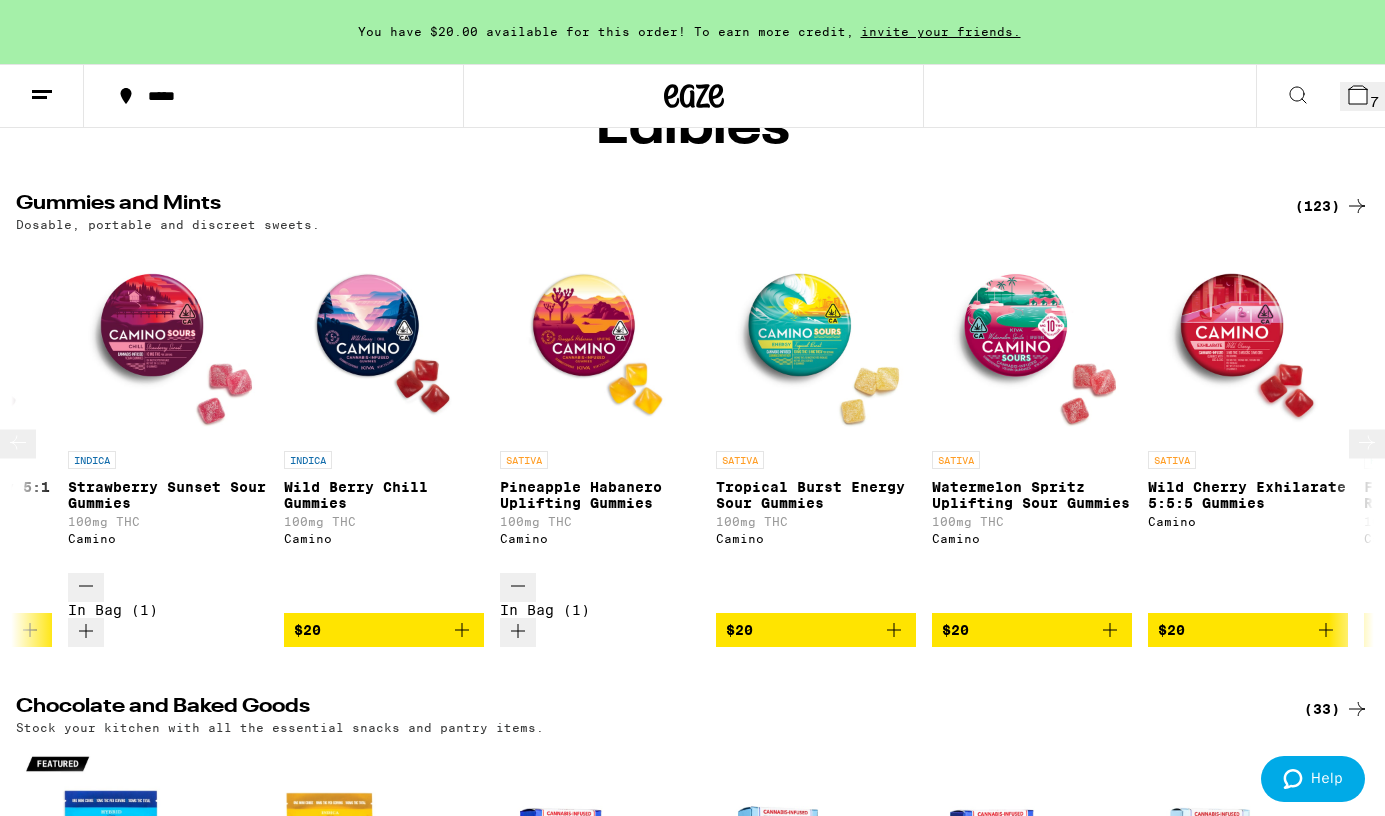 click at bounding box center [384, 341] 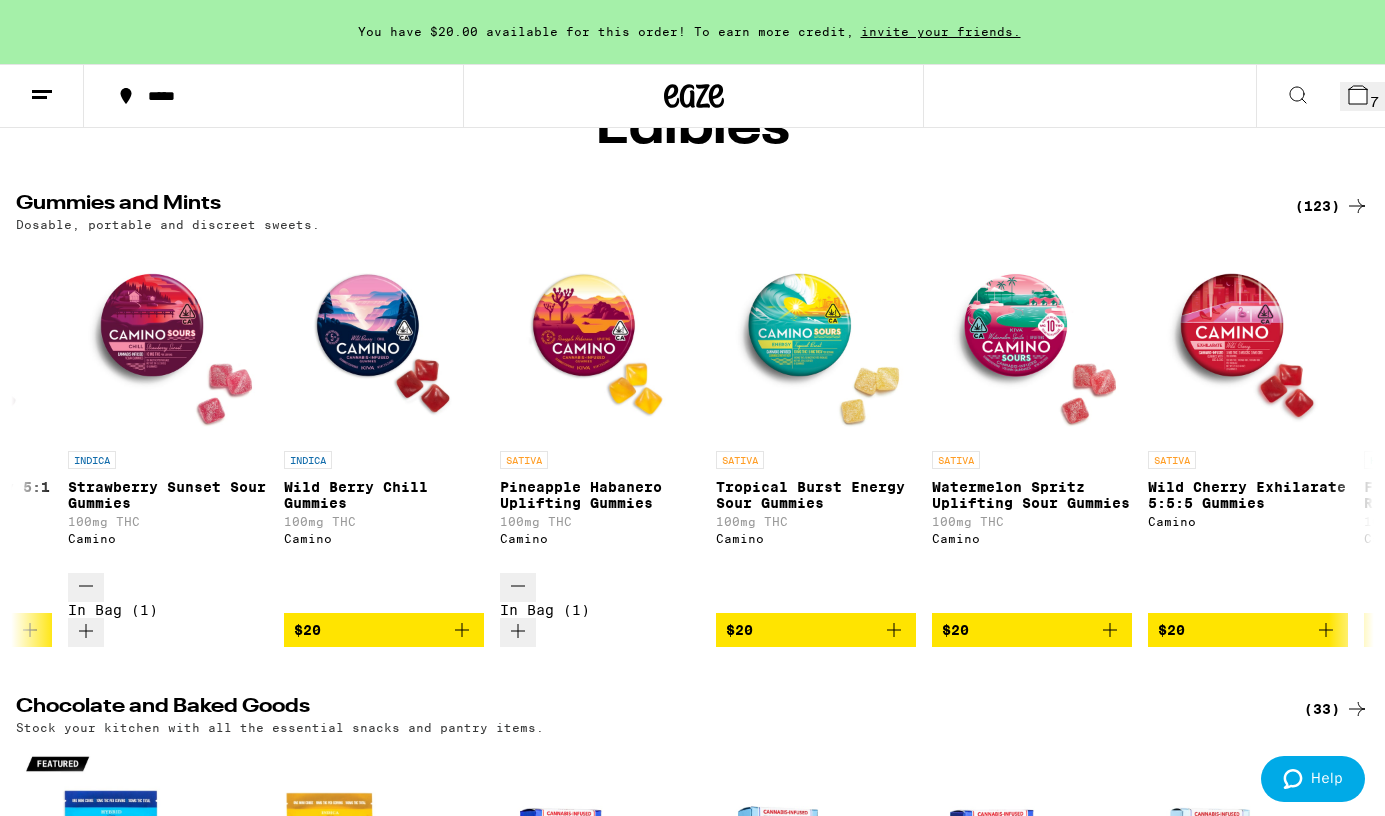 click 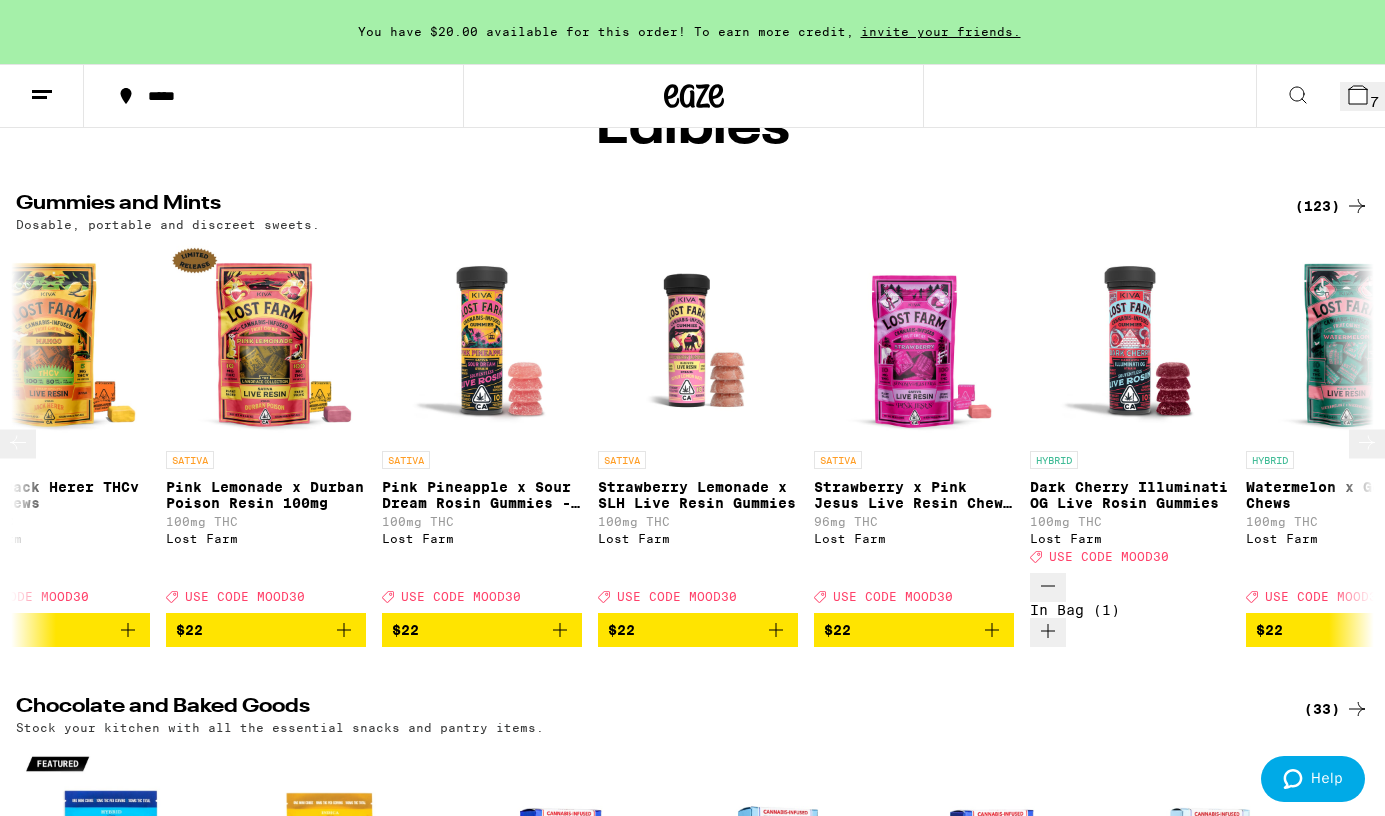 scroll, scrollTop: 0, scrollLeft: 24887, axis: horizontal 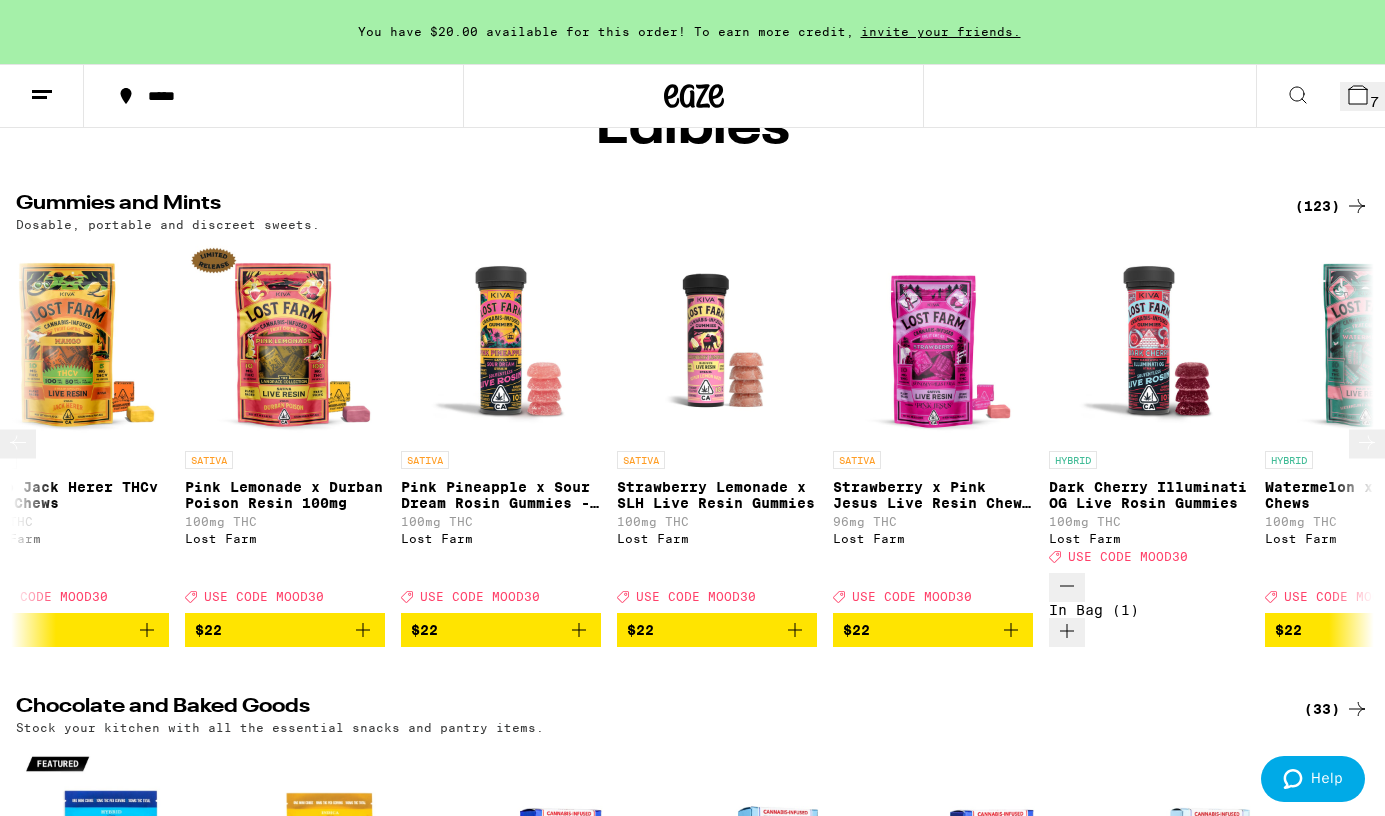 click 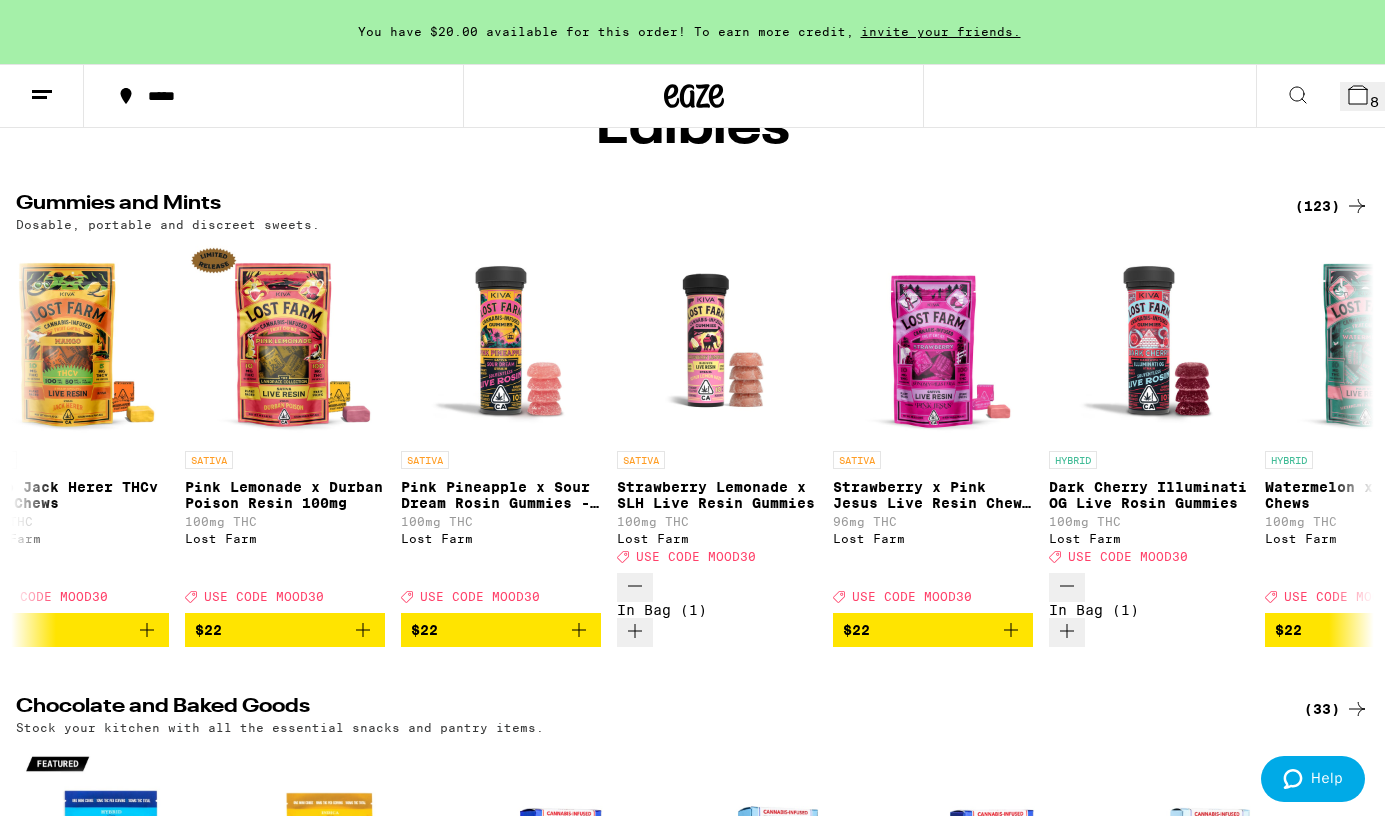 click on "8" at bounding box center [1362, 96] 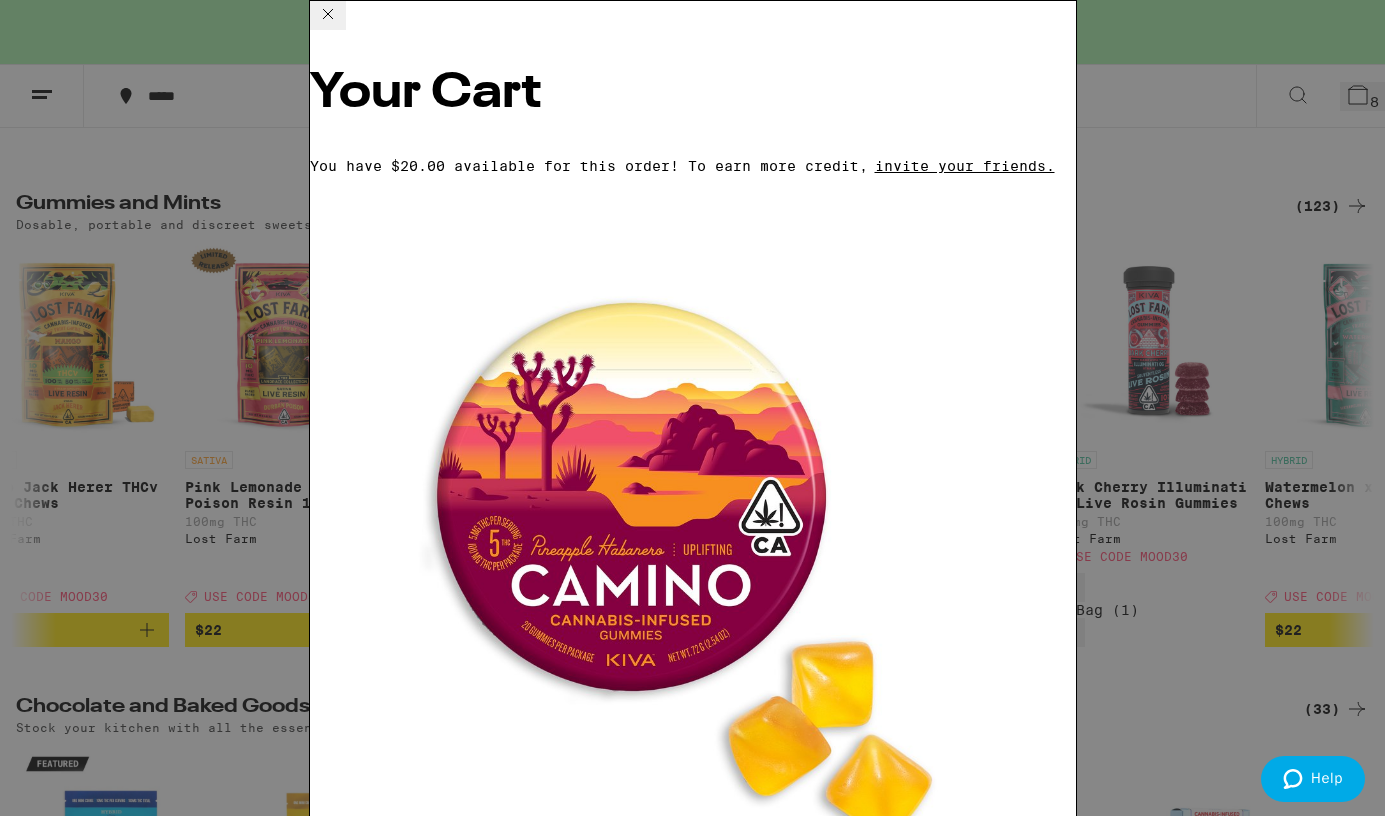 scroll, scrollTop: 617, scrollLeft: 0, axis: vertical 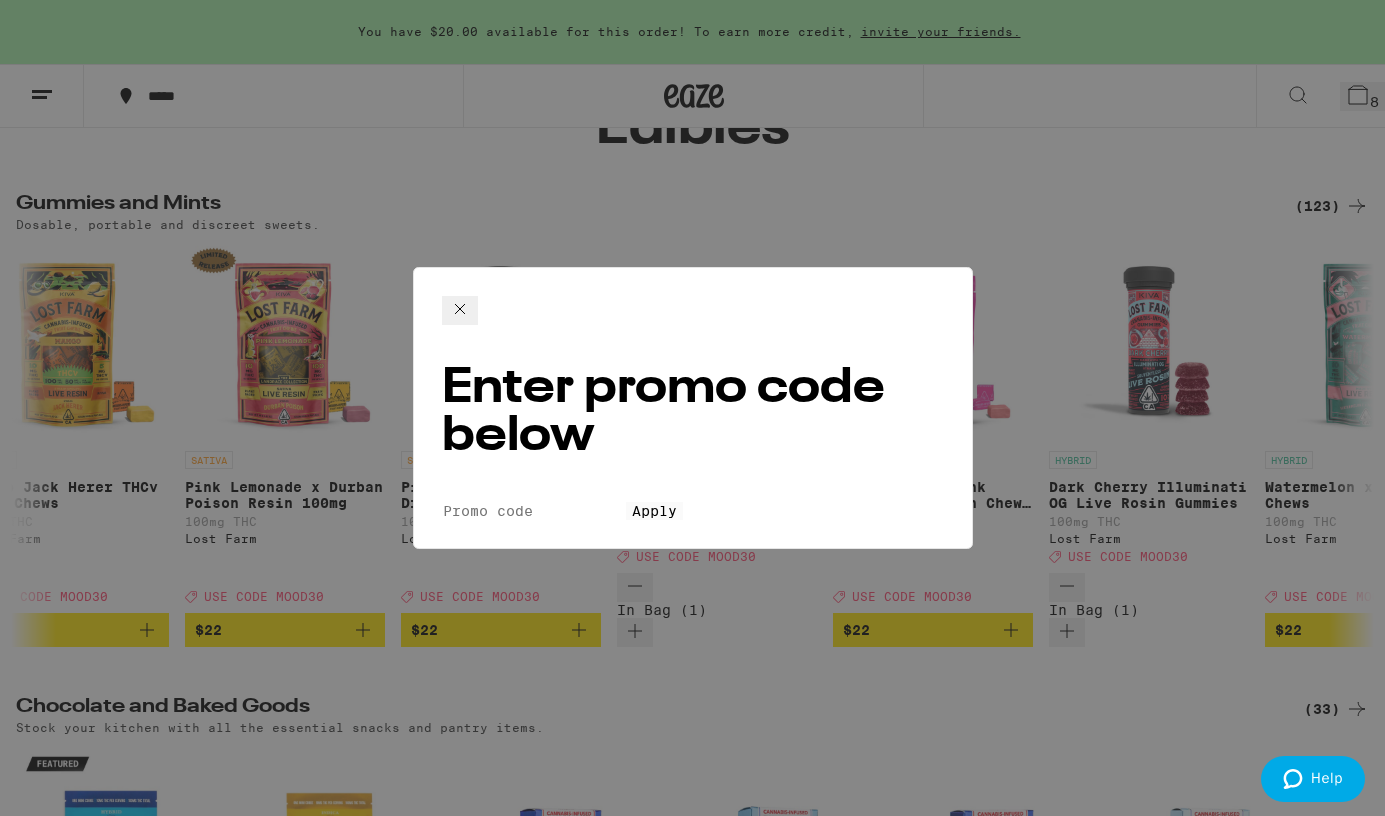 click on "Promo Code" at bounding box center [534, 511] 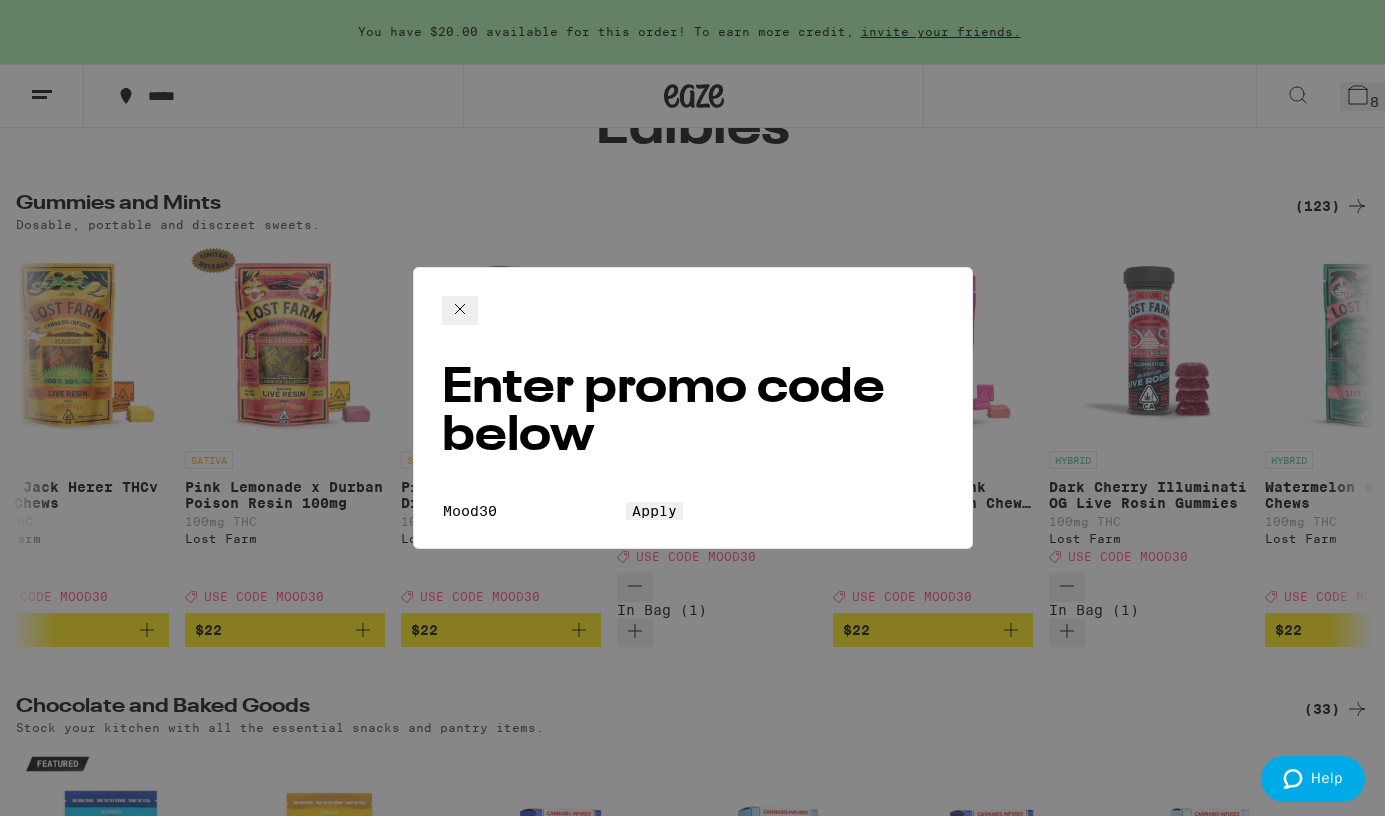 type on "Mood30" 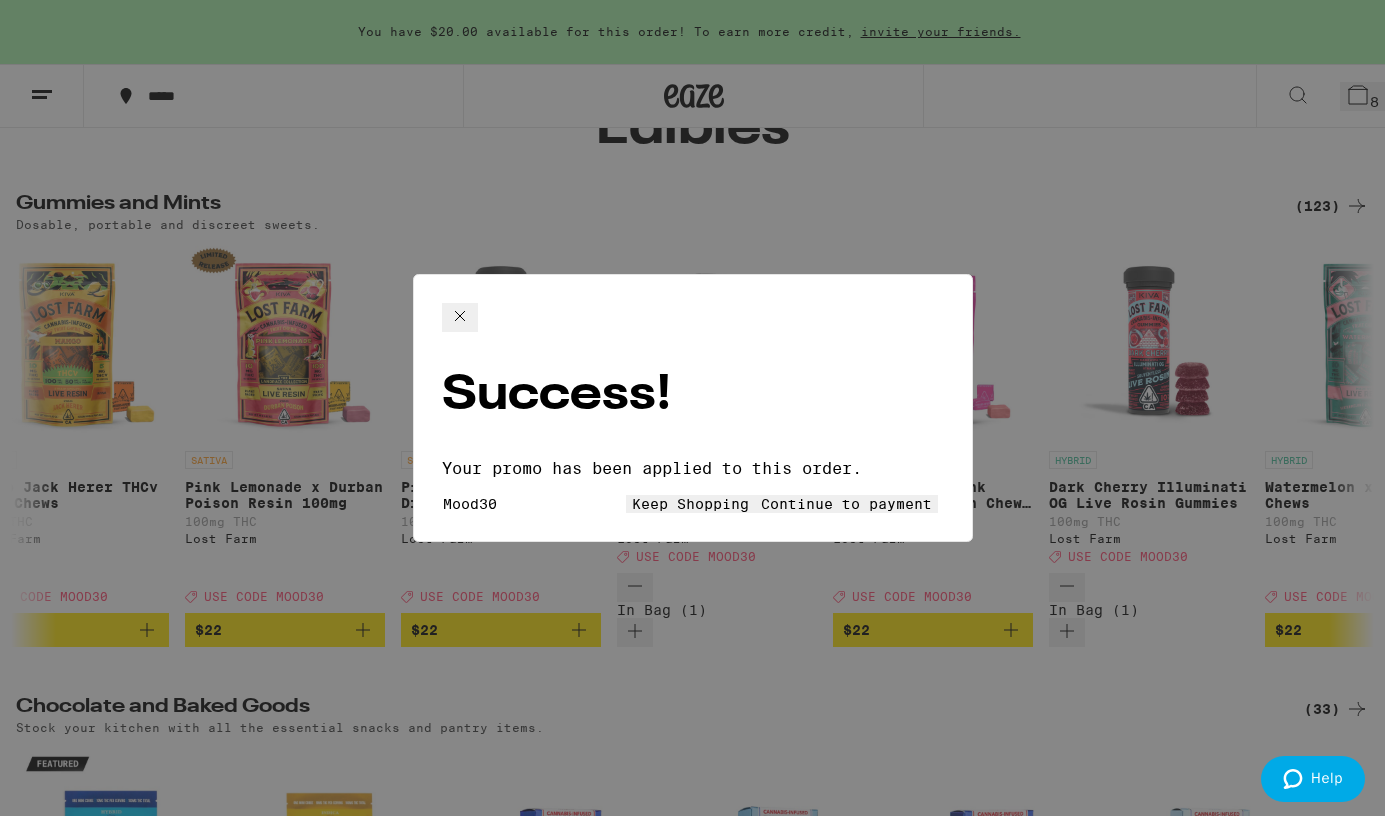click on "Continue to payment" at bounding box center (846, 504) 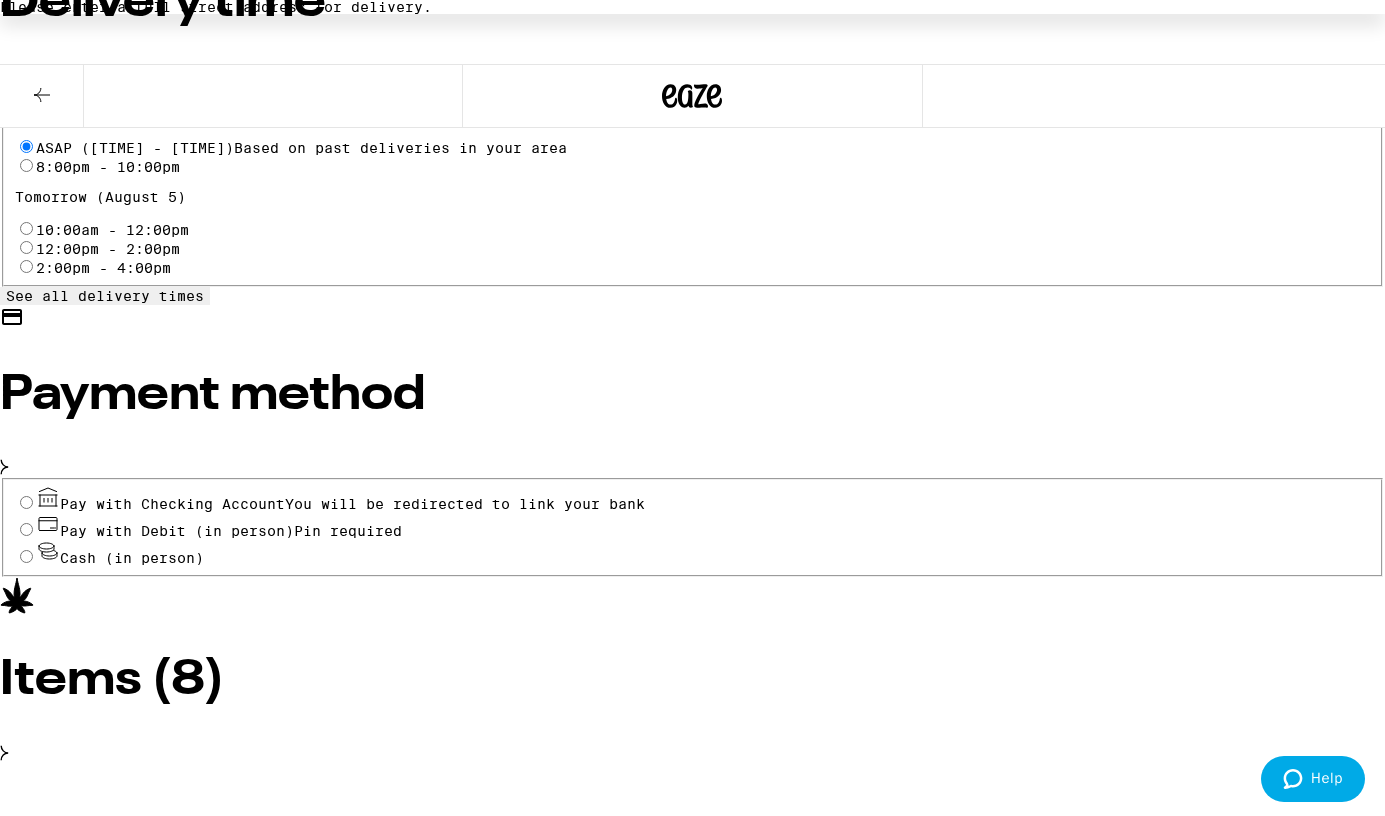 scroll, scrollTop: 794, scrollLeft: 0, axis: vertical 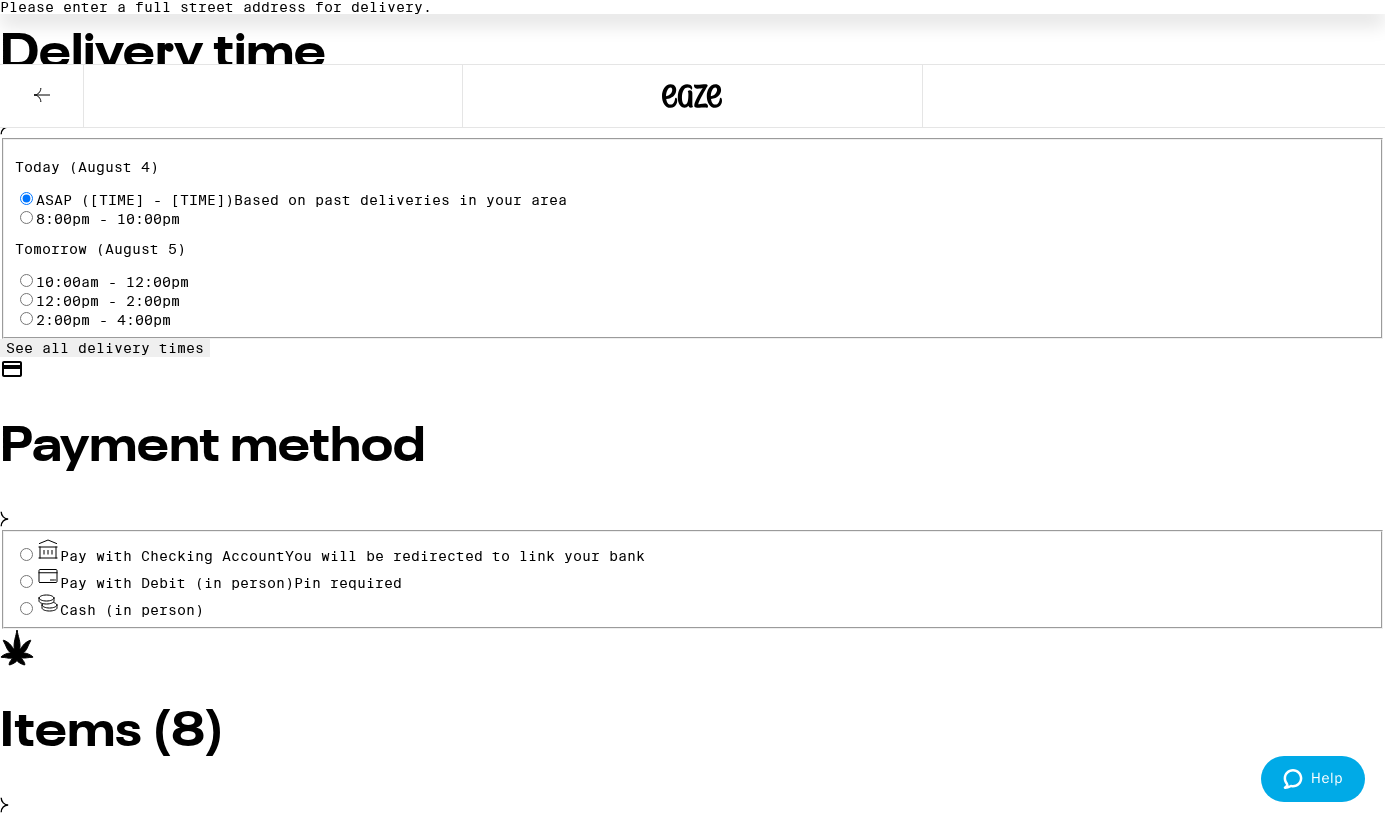 click on "Cash (in person)" at bounding box center [132, 610] 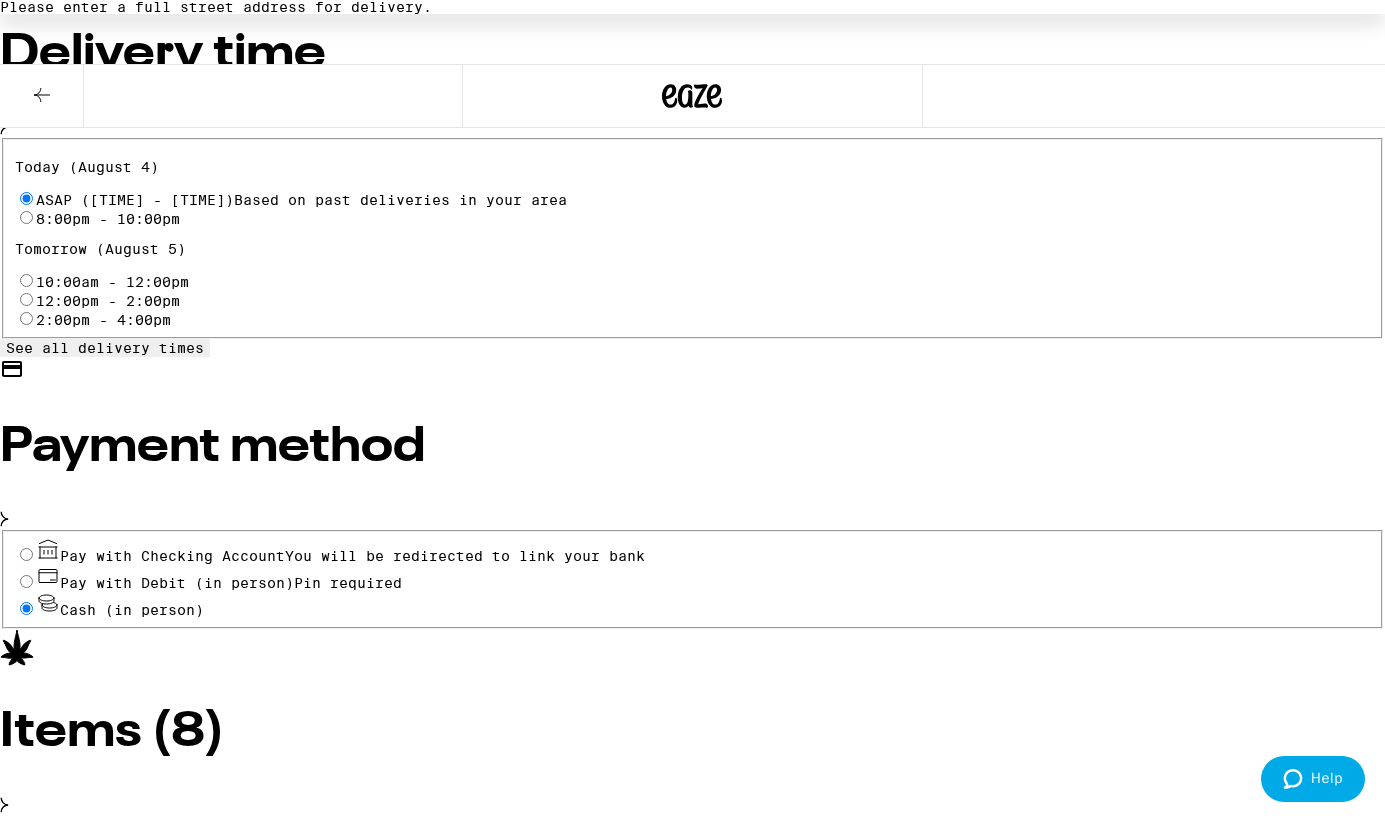 radio on "true" 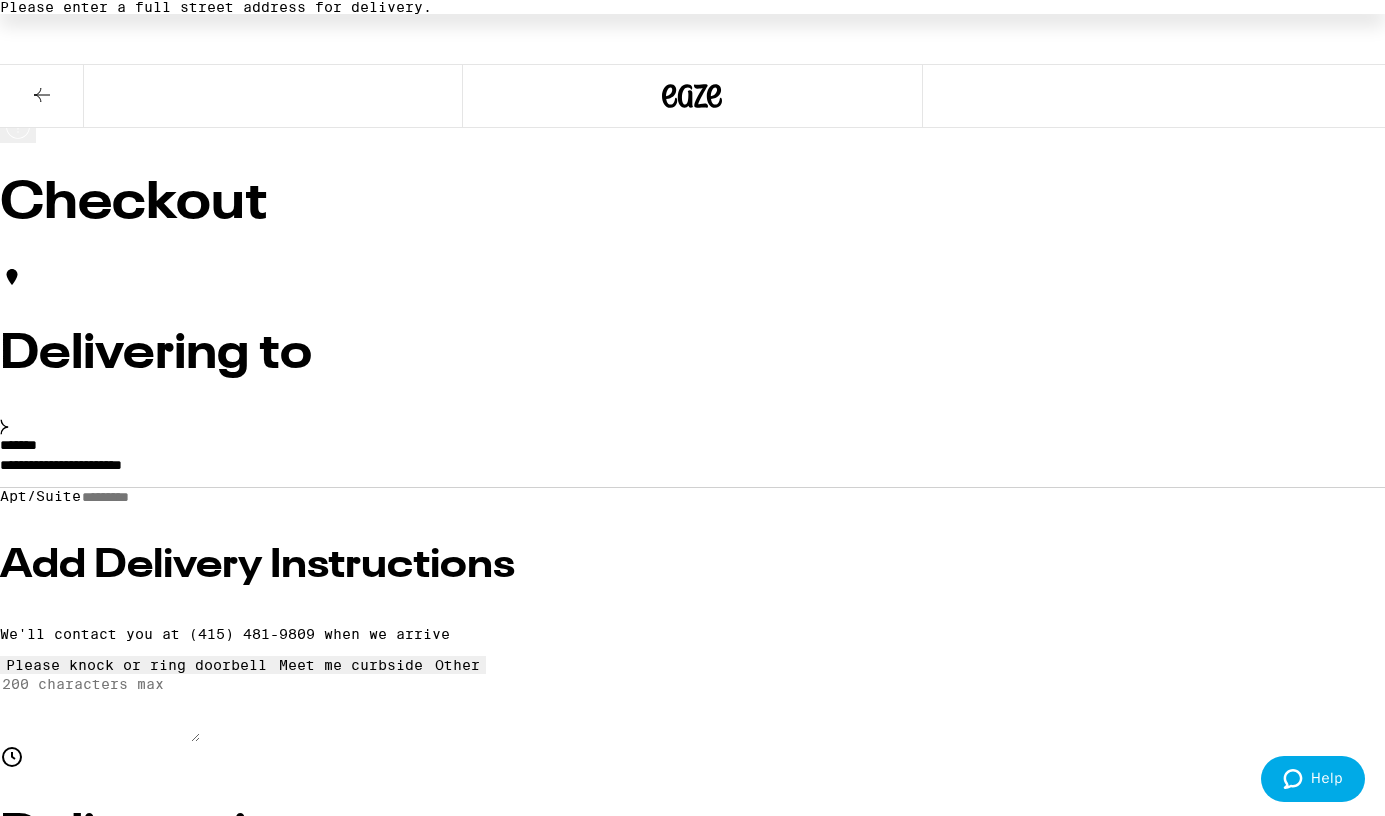 scroll, scrollTop: 0, scrollLeft: 0, axis: both 